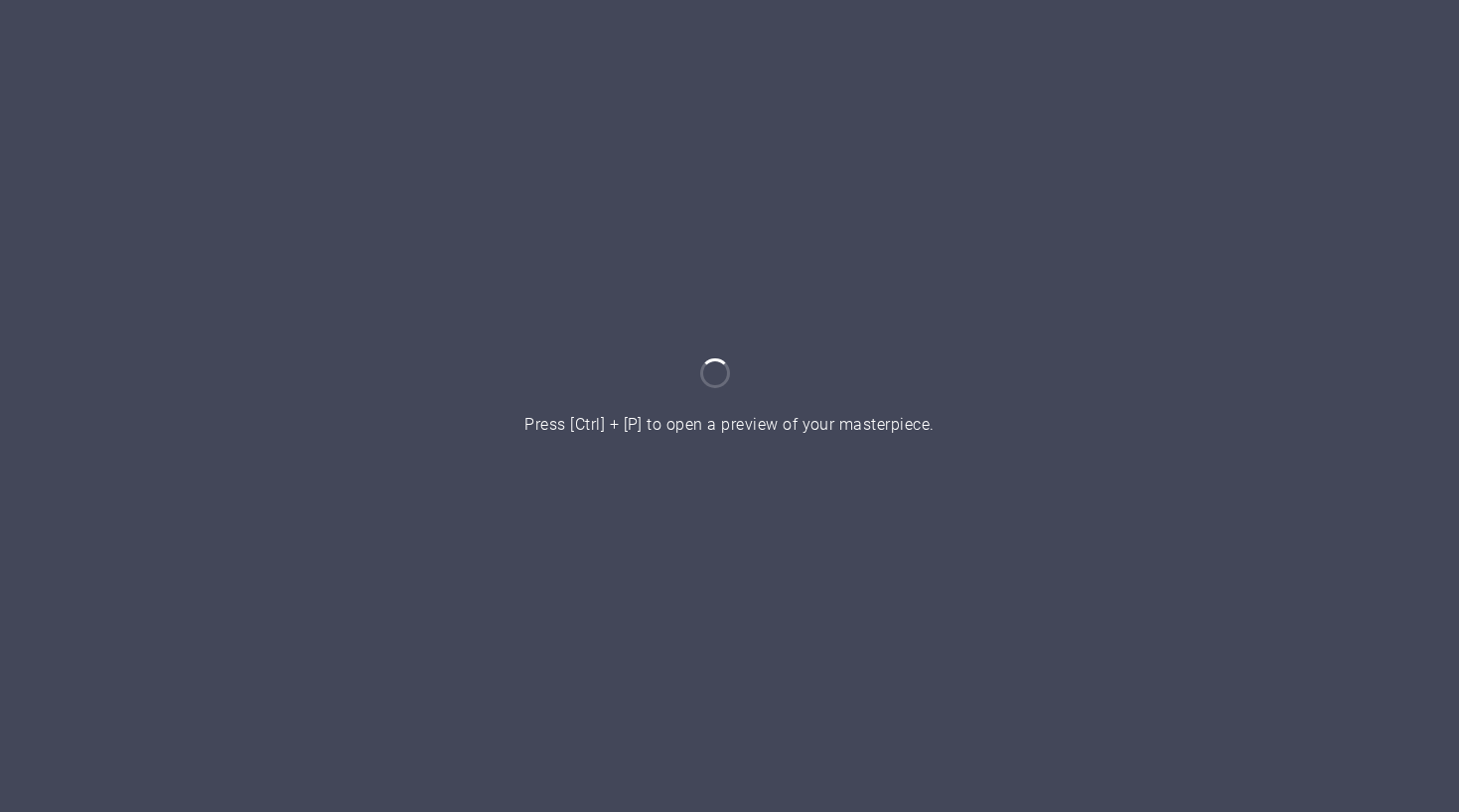 scroll, scrollTop: 0, scrollLeft: 0, axis: both 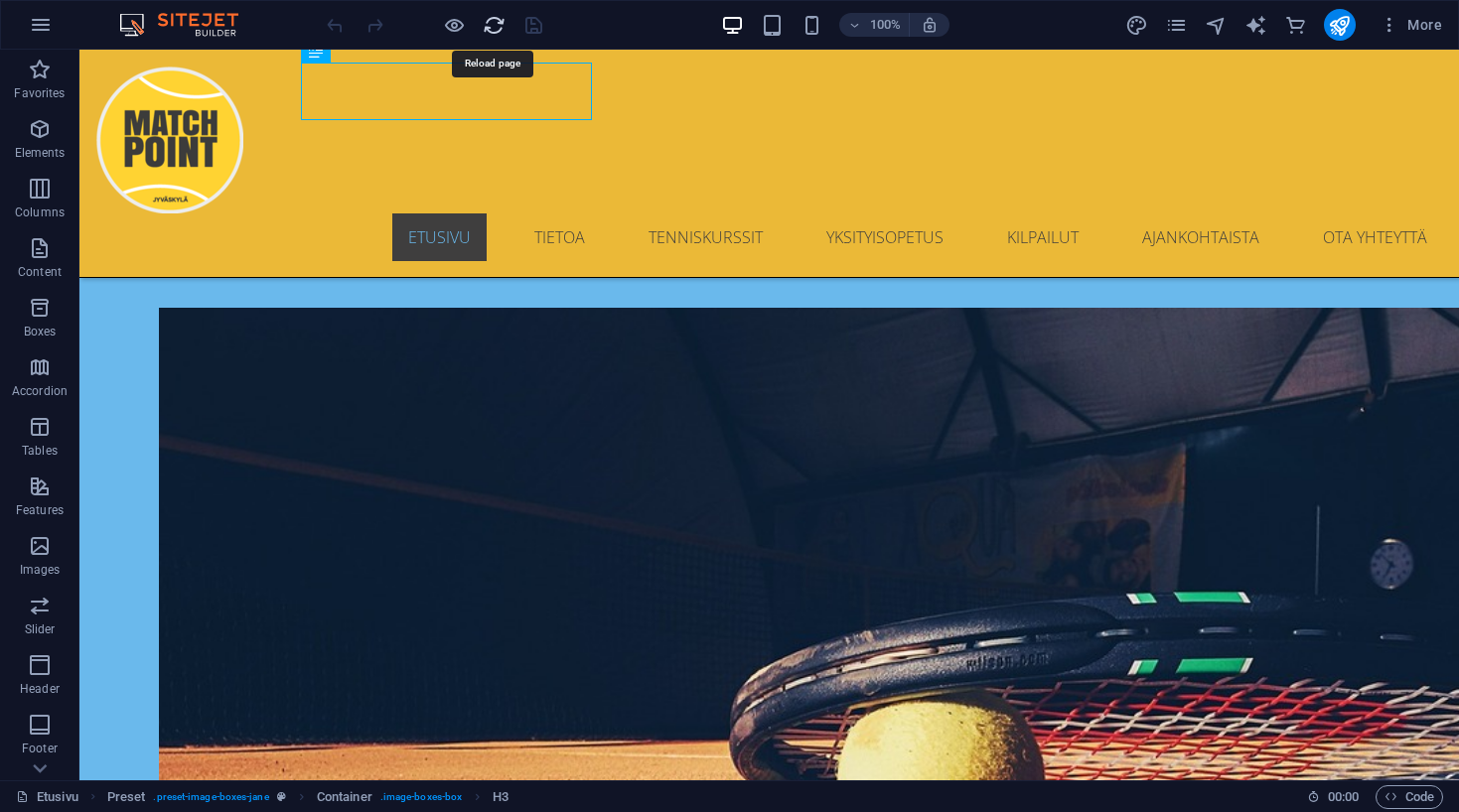 click at bounding box center (494, 25) 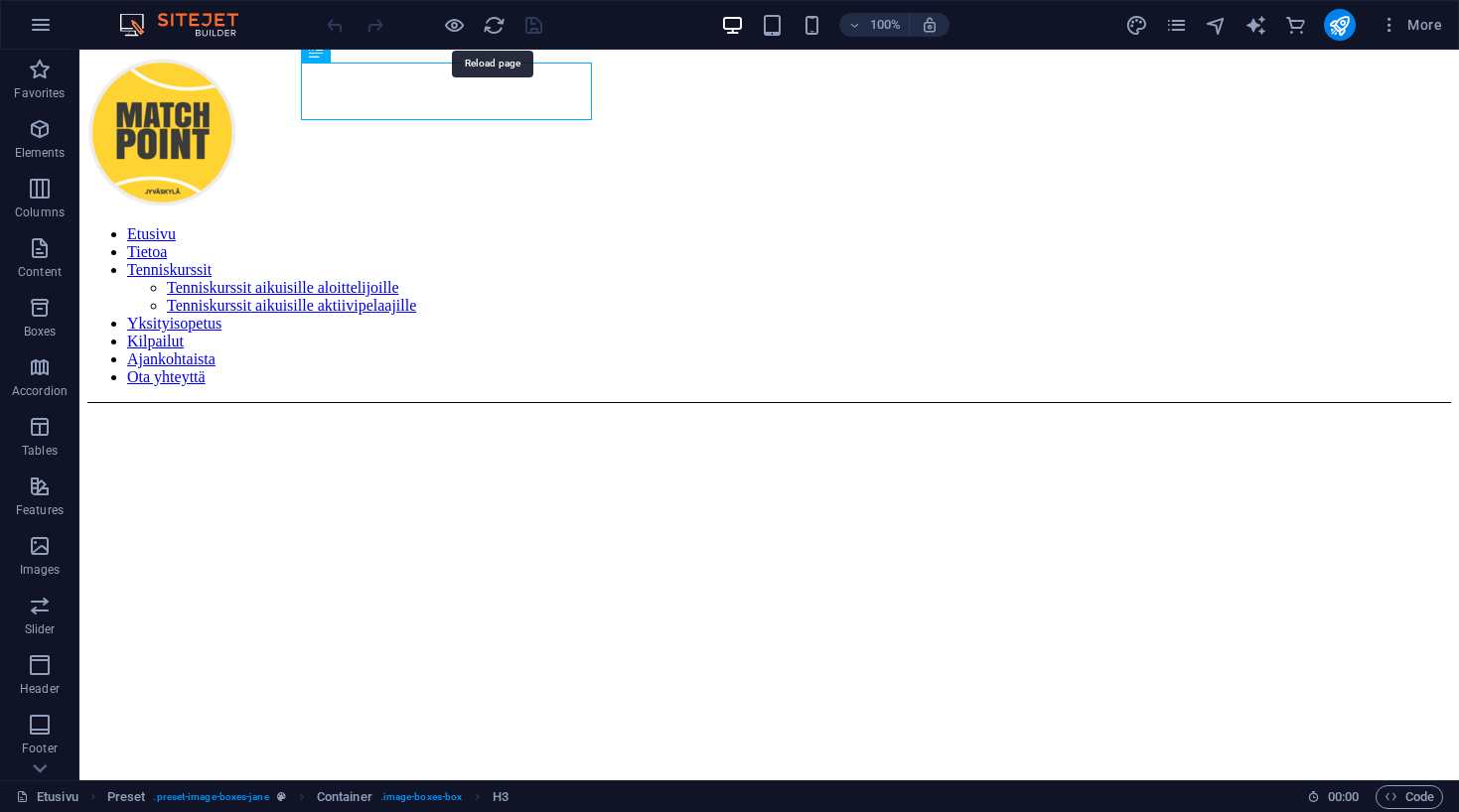 scroll, scrollTop: 0, scrollLeft: 0, axis: both 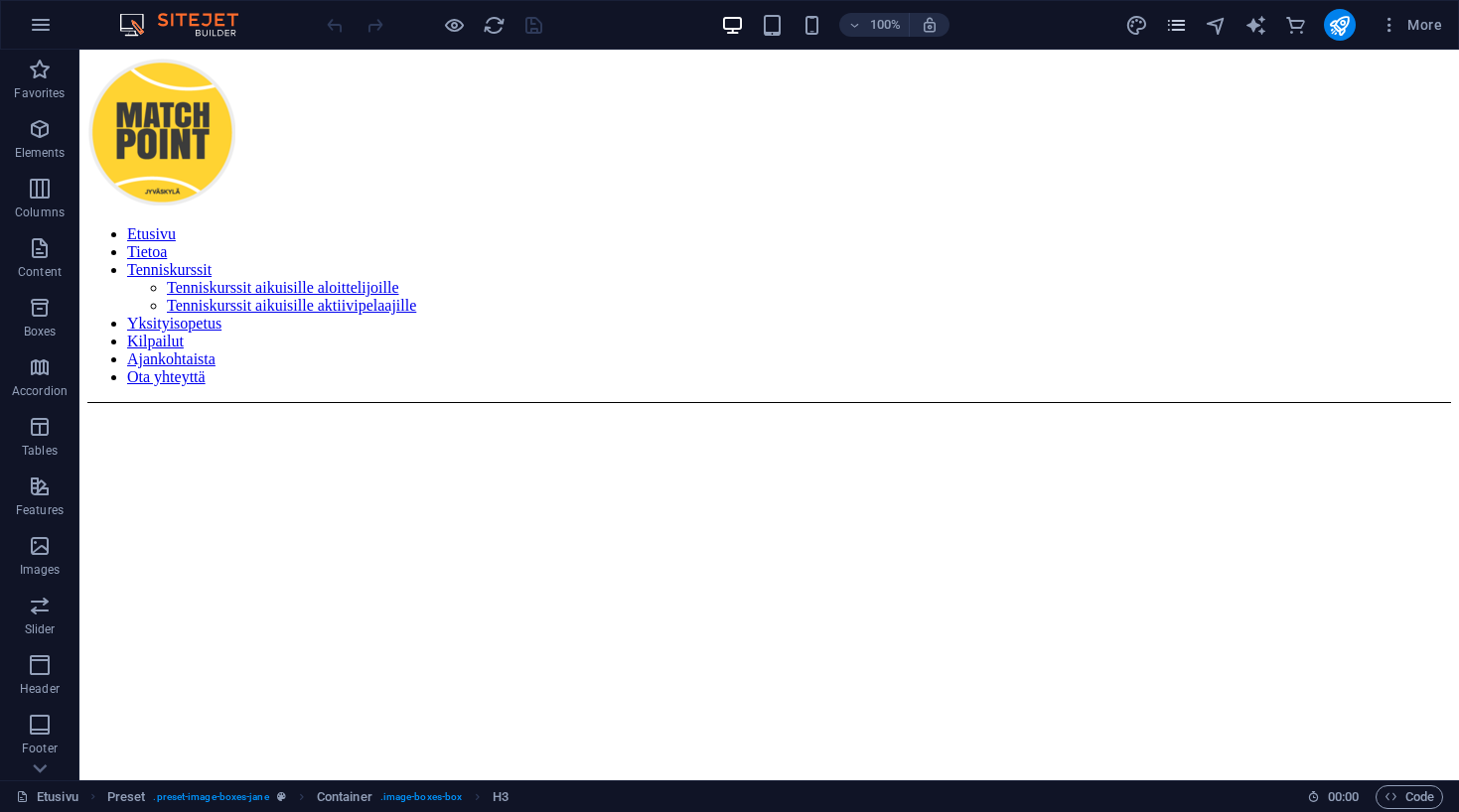 click at bounding box center (1176, 25) 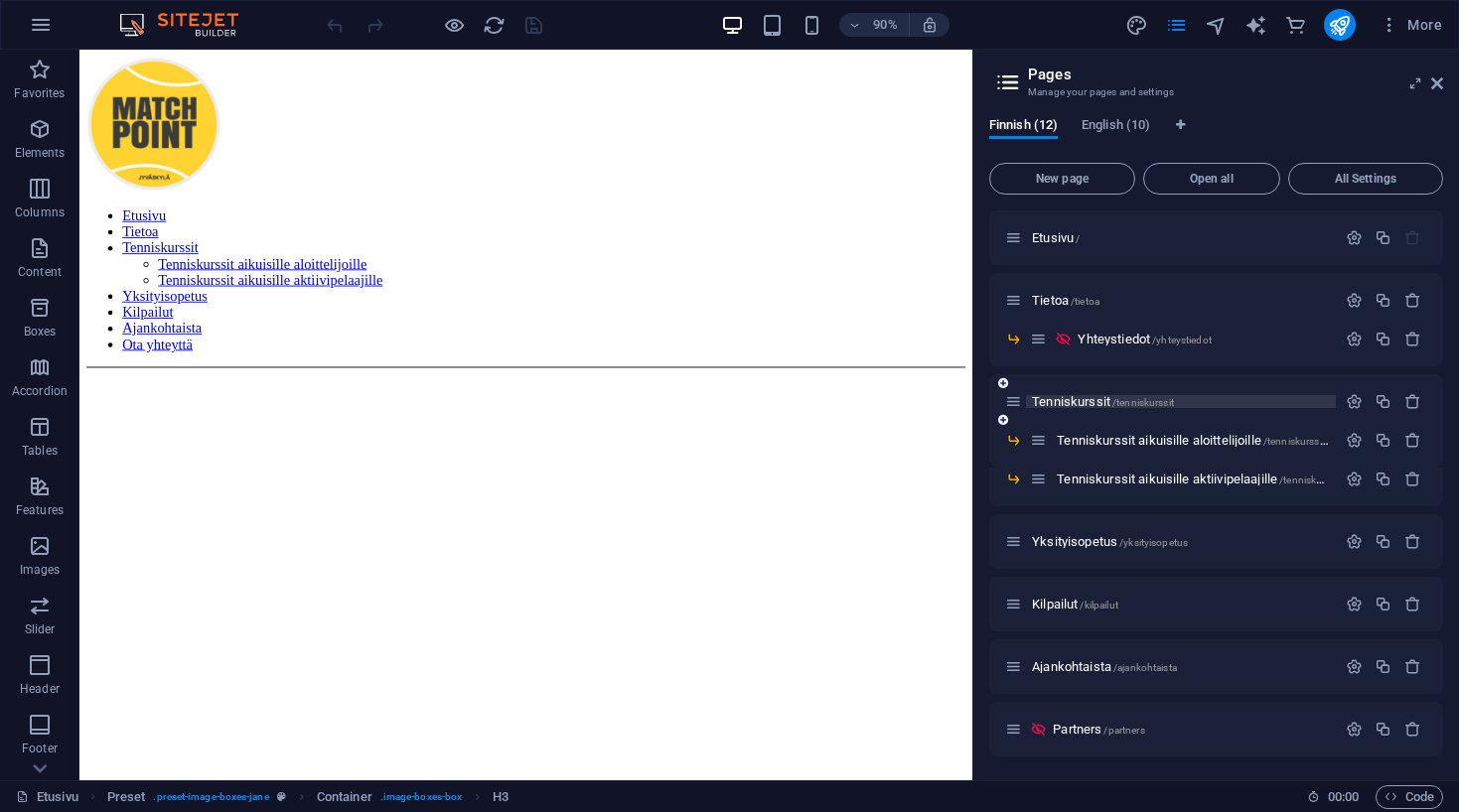click on "Tenniskurssit /tenniskurssit" at bounding box center (1181, 401) 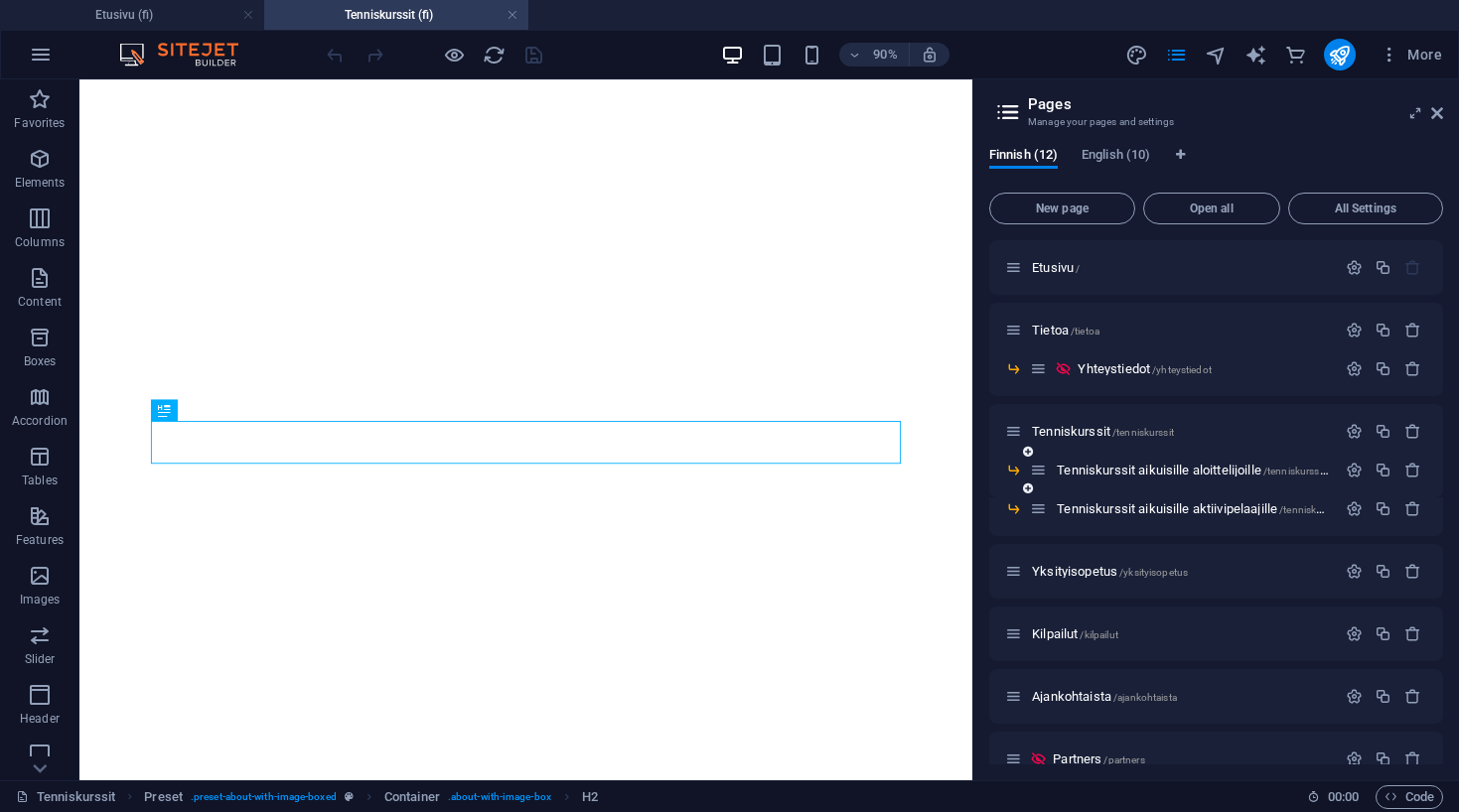 click on "Tenniskurssit aikuisille aloittelijoille /tenniskurssit-aikuisille-aloittelijoille" at bounding box center (1183, 470) 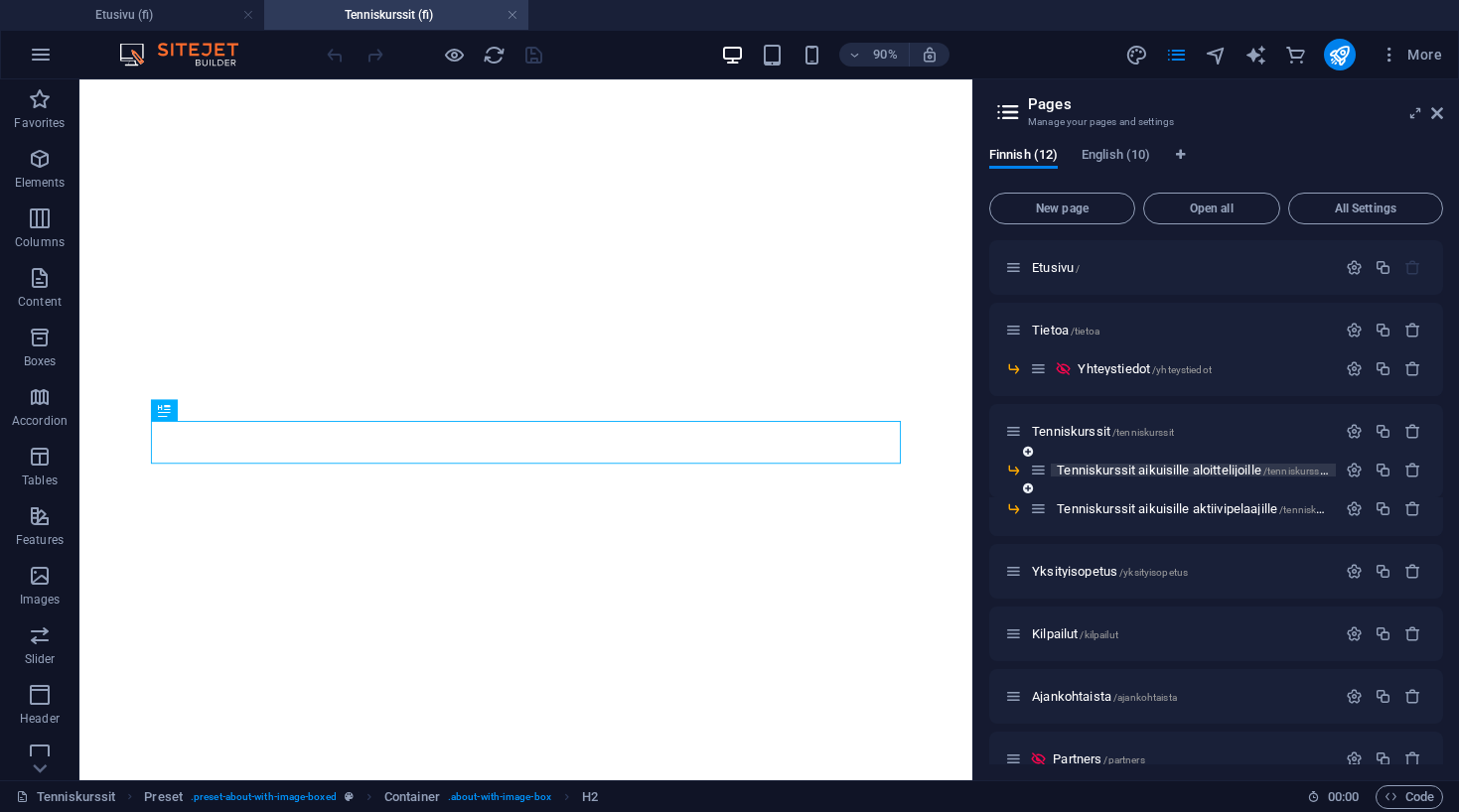 click on "/tenniskurssit-aikuisille-aloittelijoille" at bounding box center [1341, 471] 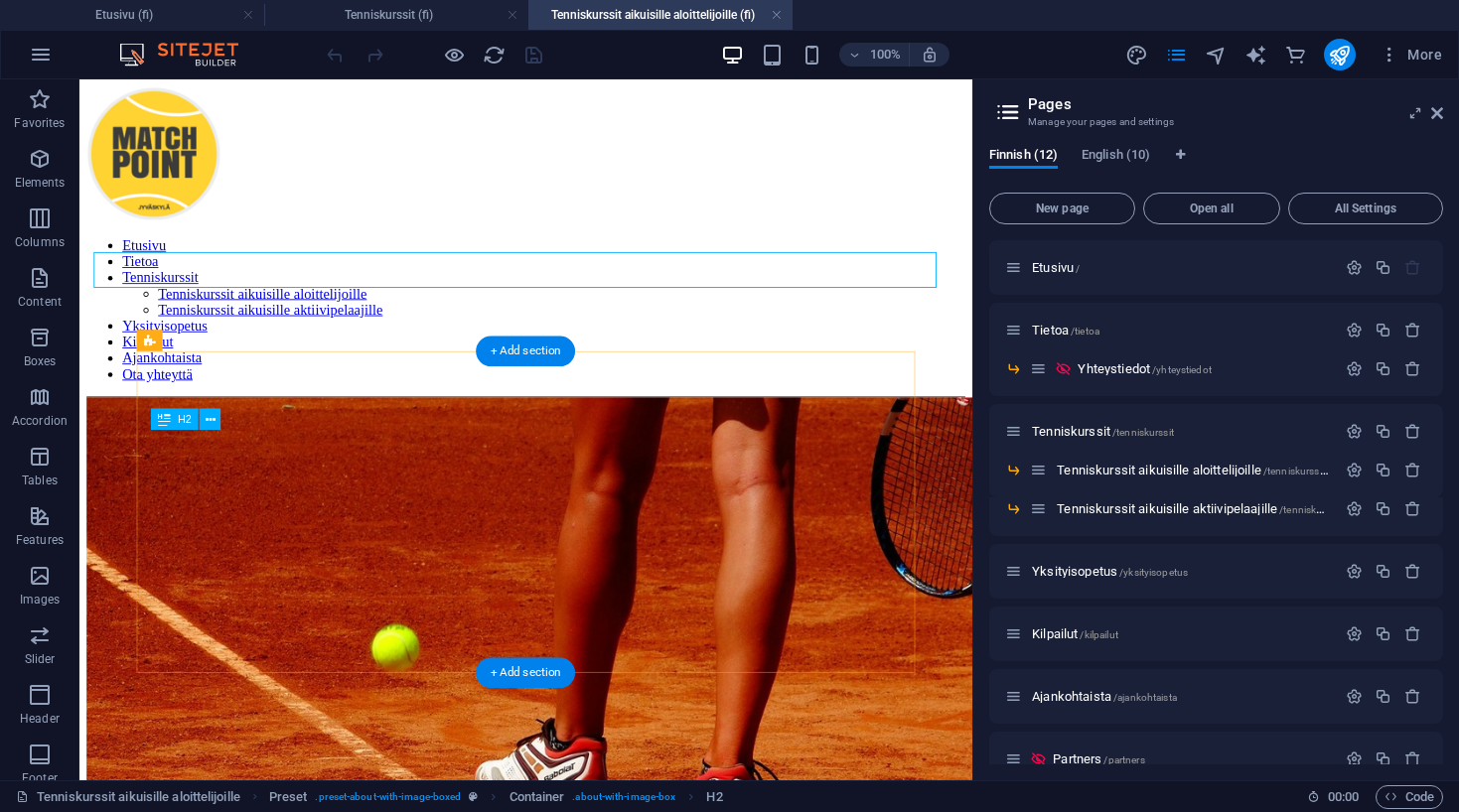 scroll, scrollTop: 0, scrollLeft: 0, axis: both 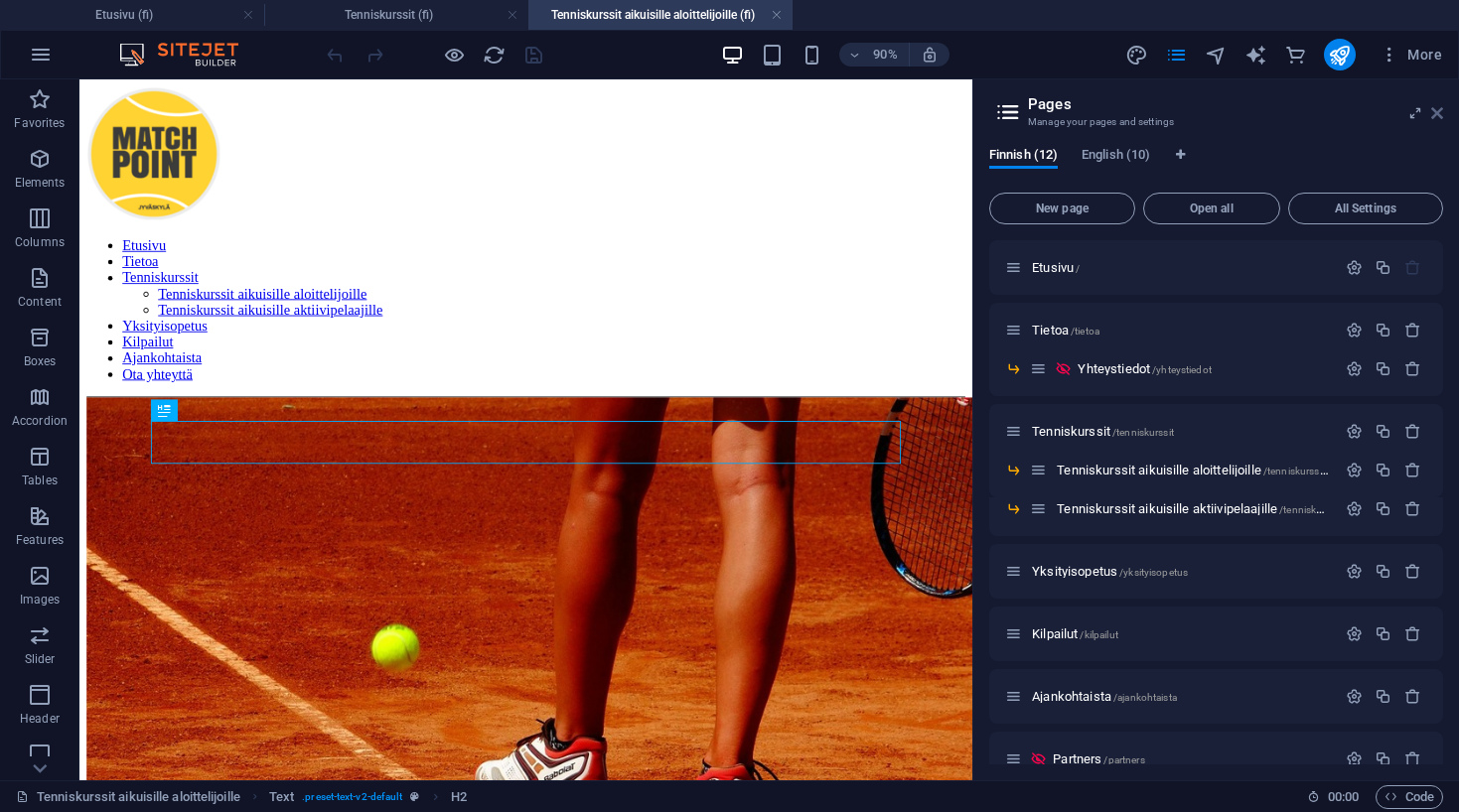 click at bounding box center (1437, 113) 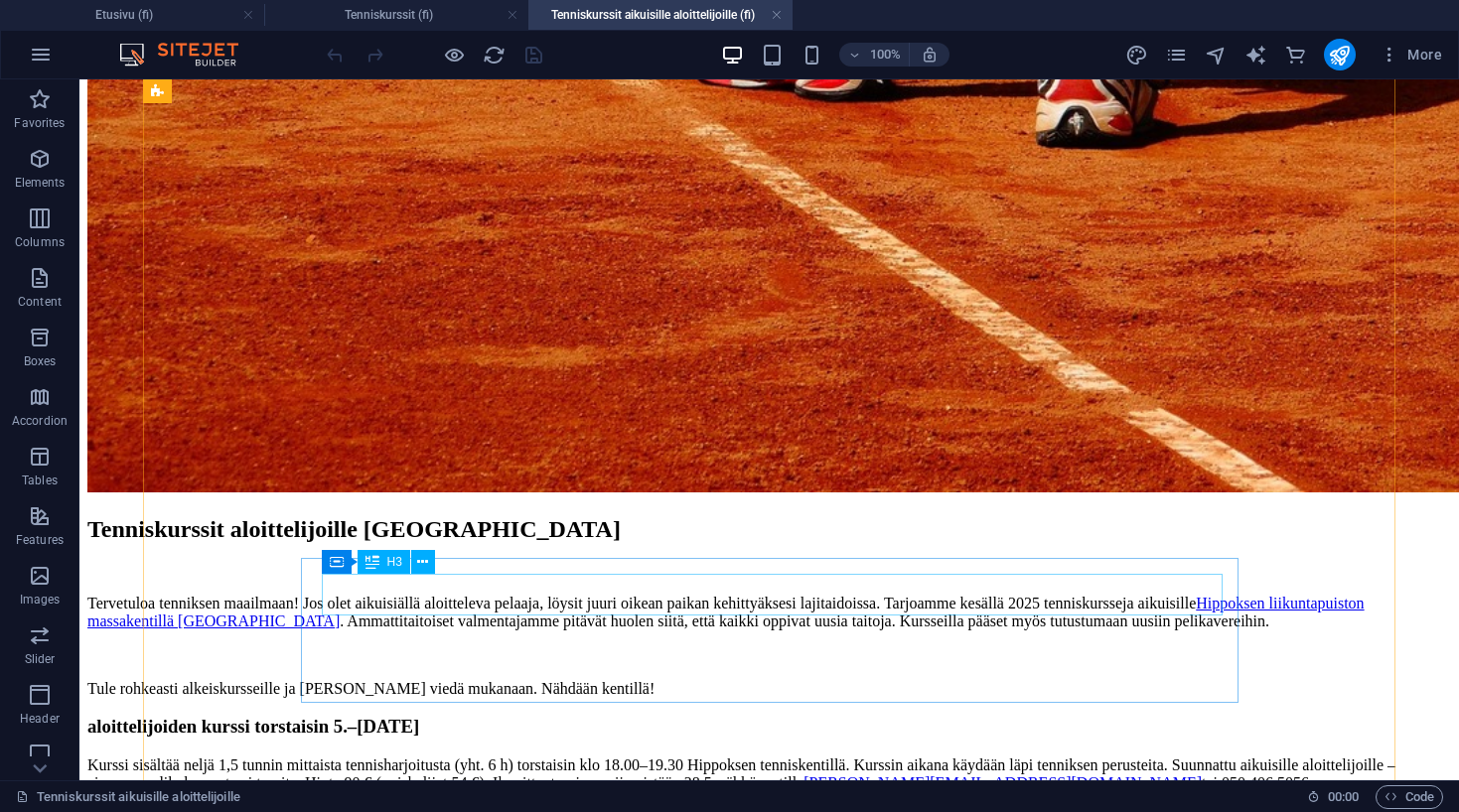 scroll, scrollTop: 971, scrollLeft: 0, axis: vertical 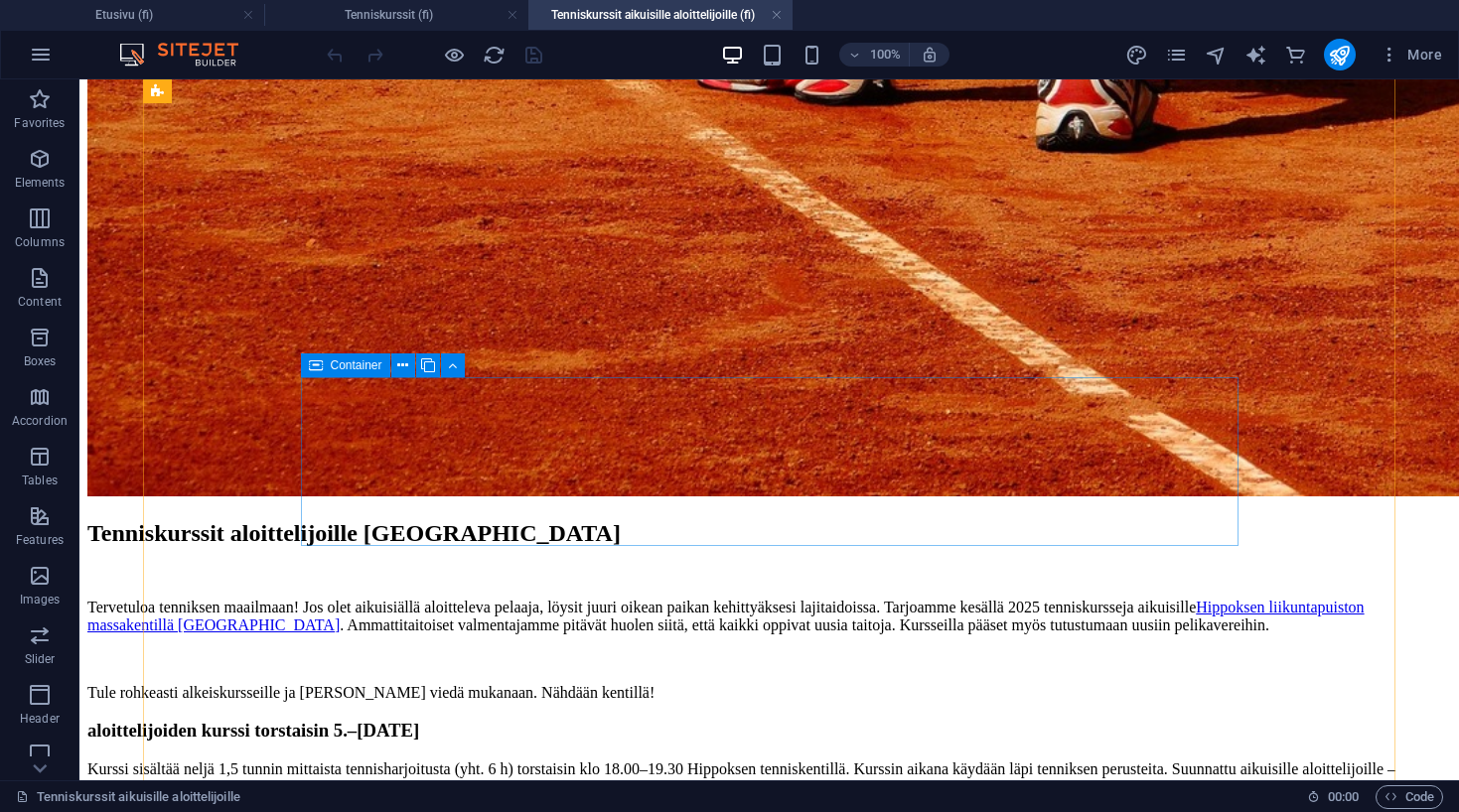 click on "starttikurssi 3.–[DATE] Starttikurssi sisältää kaksi 1,5 tunnin mittaista tennisharjoitusta (yht. 3 h). Harjoitukset molempina iltoina klo 18.00–19.30 Hippoksen tenniskentillä. Kurssilla esitellään tiiviiseen tahtiin lajin alkeita sisältäen mm. peruslyönnit, lentolyönnit ja syötön. Suunnattu aikuisille aloittelijoille – aiempaa pelikokemusta ei tarvita. Hinta 45 € (opiskelijat 27 €). Ilmoittautuminen viimeistään 24.6. sähköpostilla  [EMAIL_ADDRESS][DOMAIN_NAME]  tai 050 406 5056." at bounding box center (769, 1181) 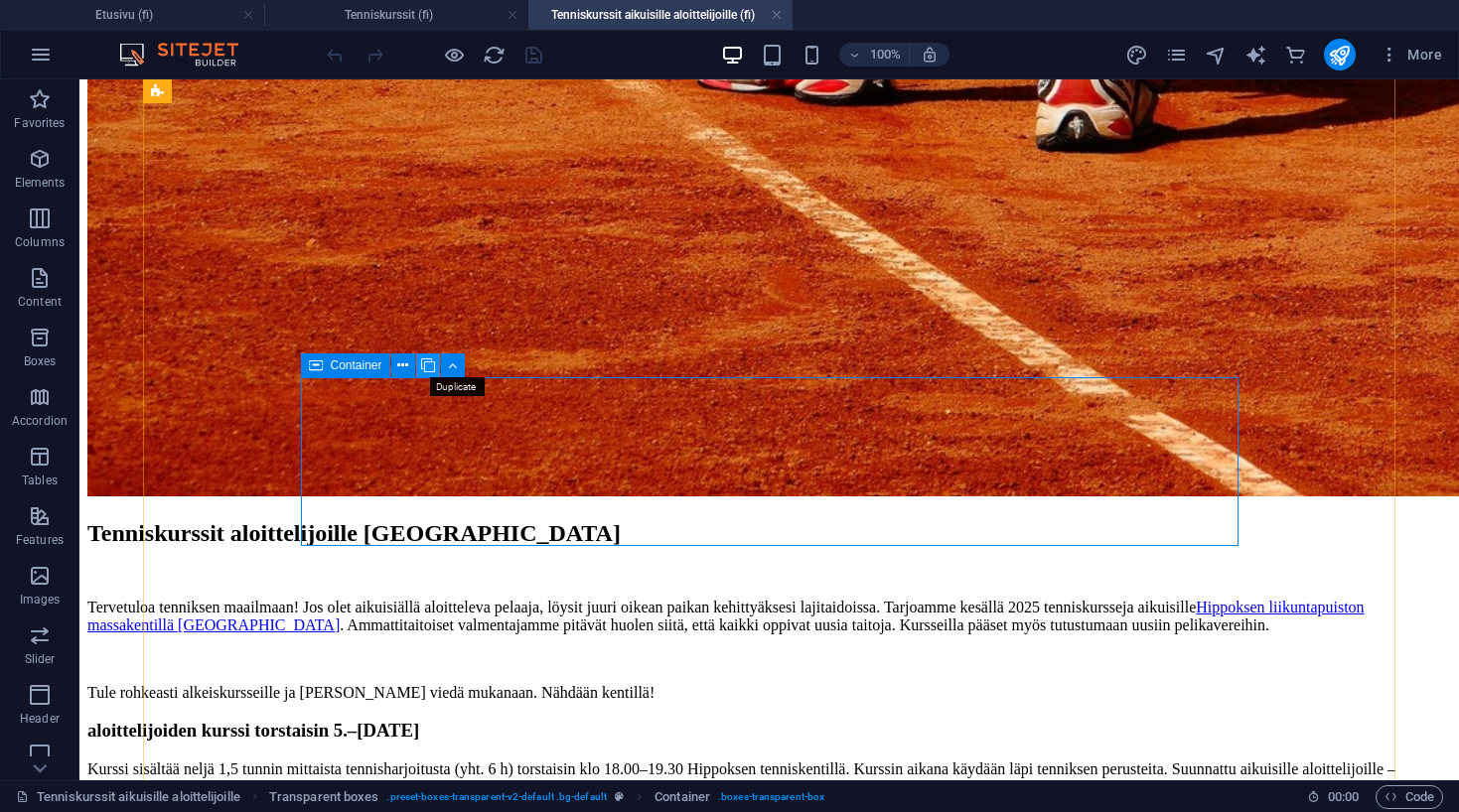 click at bounding box center [428, 365] 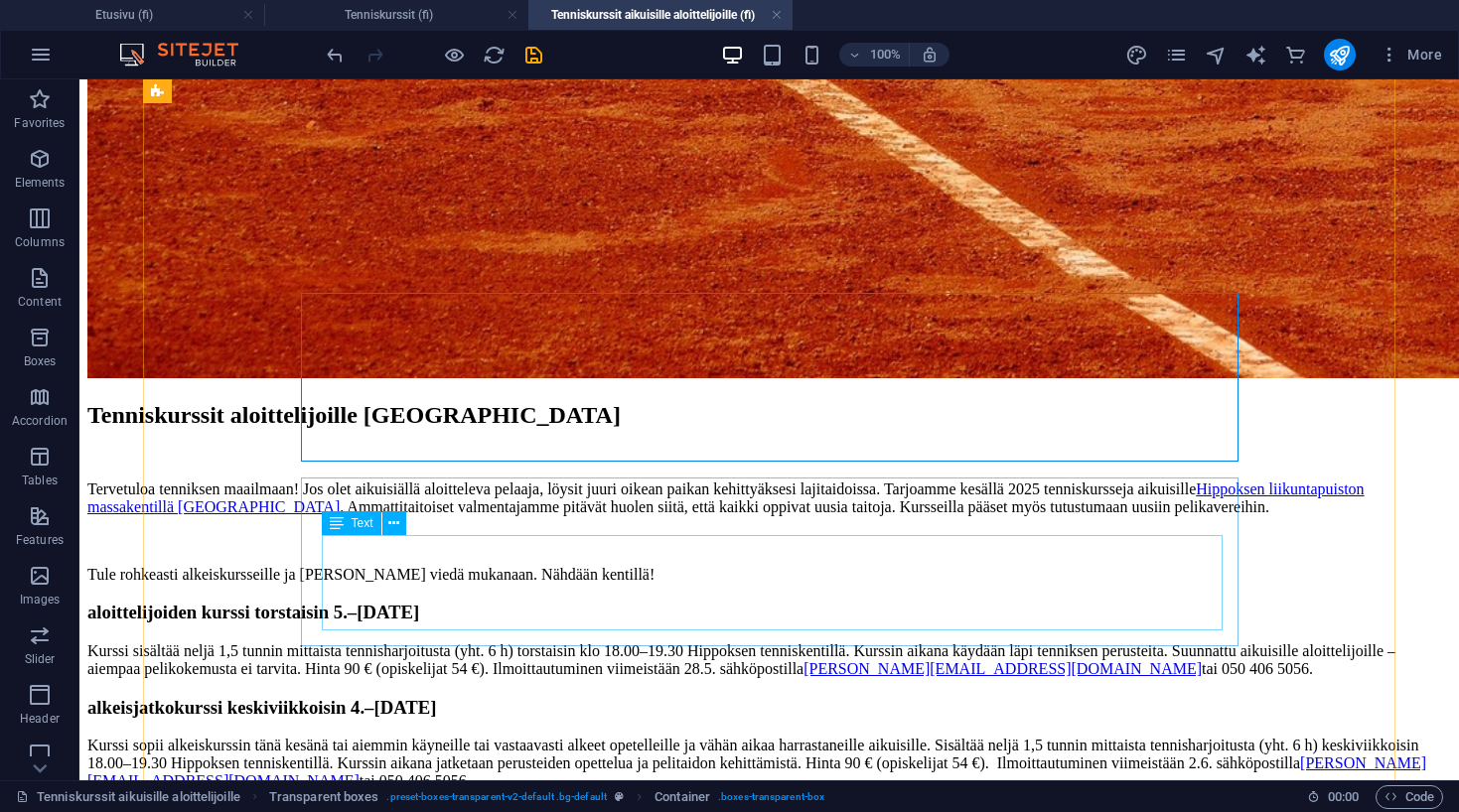 scroll, scrollTop: 1091, scrollLeft: 0, axis: vertical 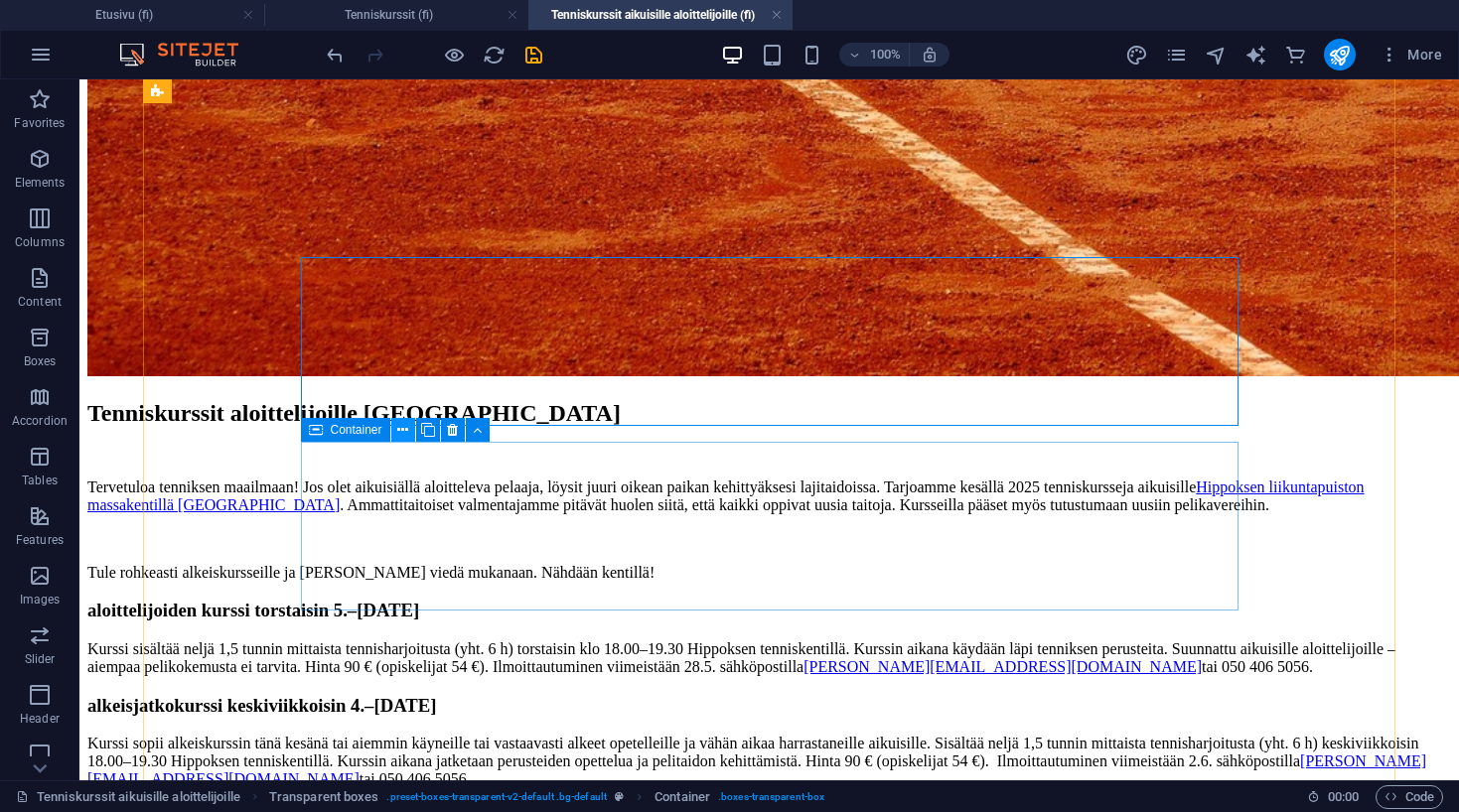 click at bounding box center (402, 430) 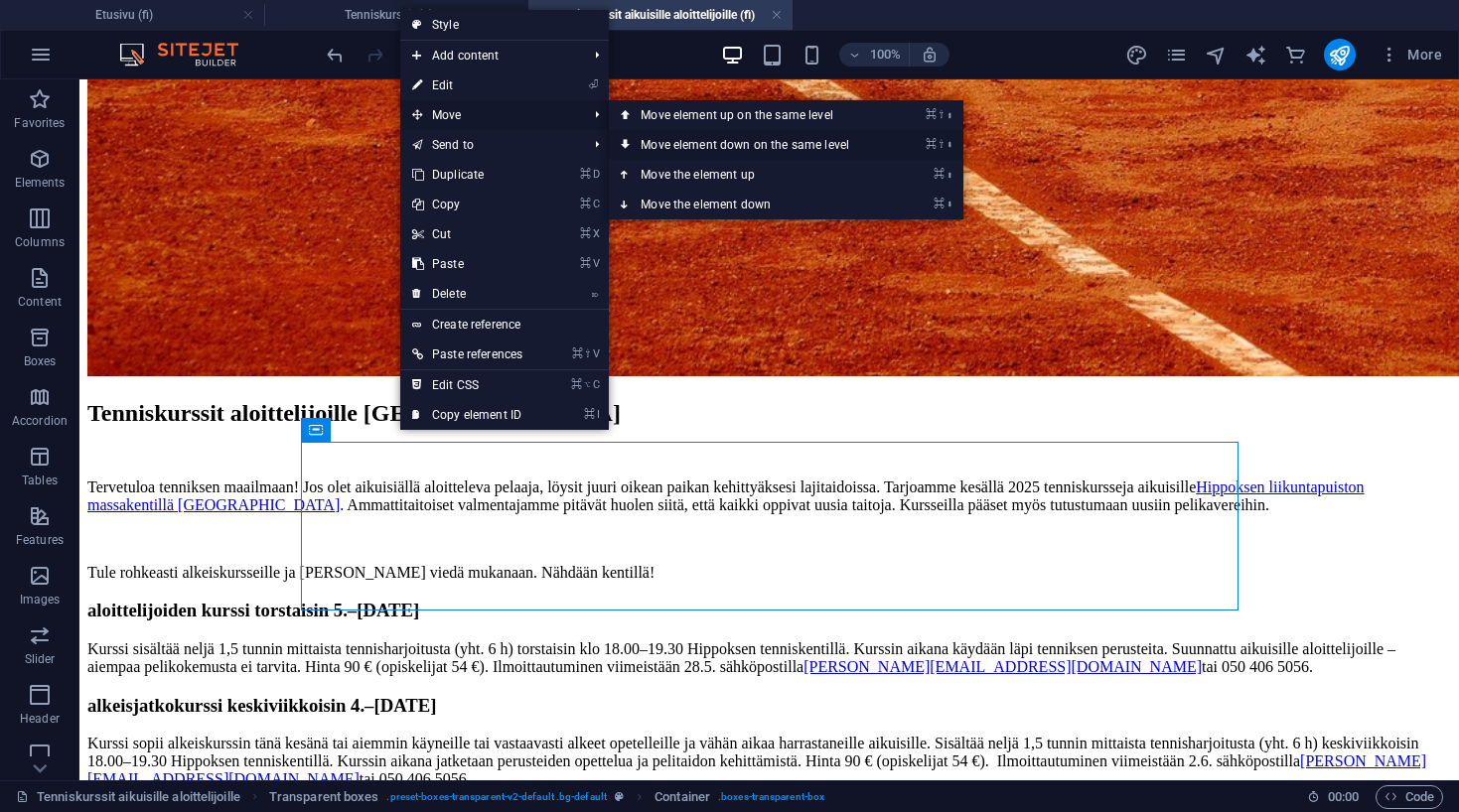 click on "⌘ ⇧ ⬇  Move element down on the same level" at bounding box center [749, 145] 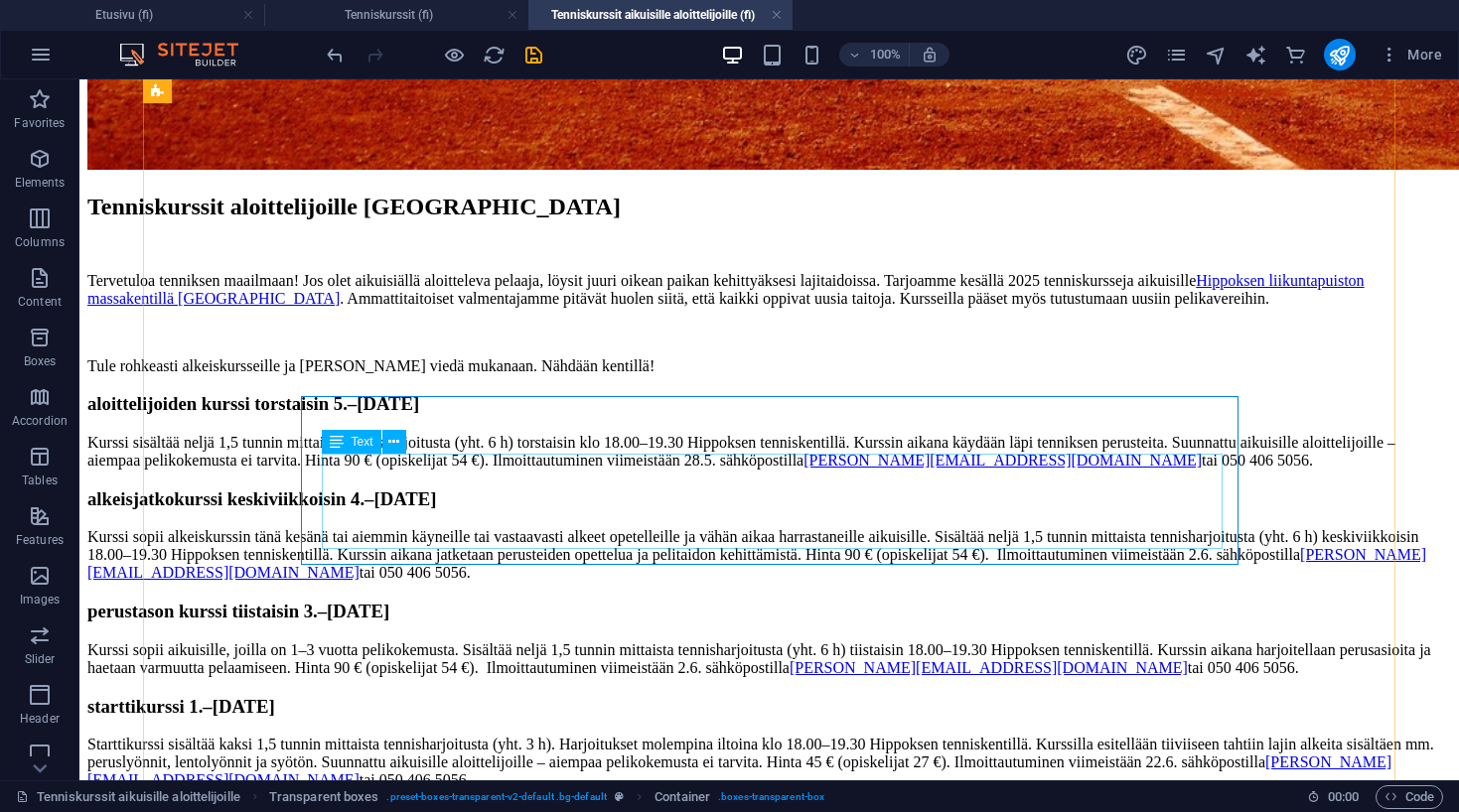 scroll, scrollTop: 1308, scrollLeft: 0, axis: vertical 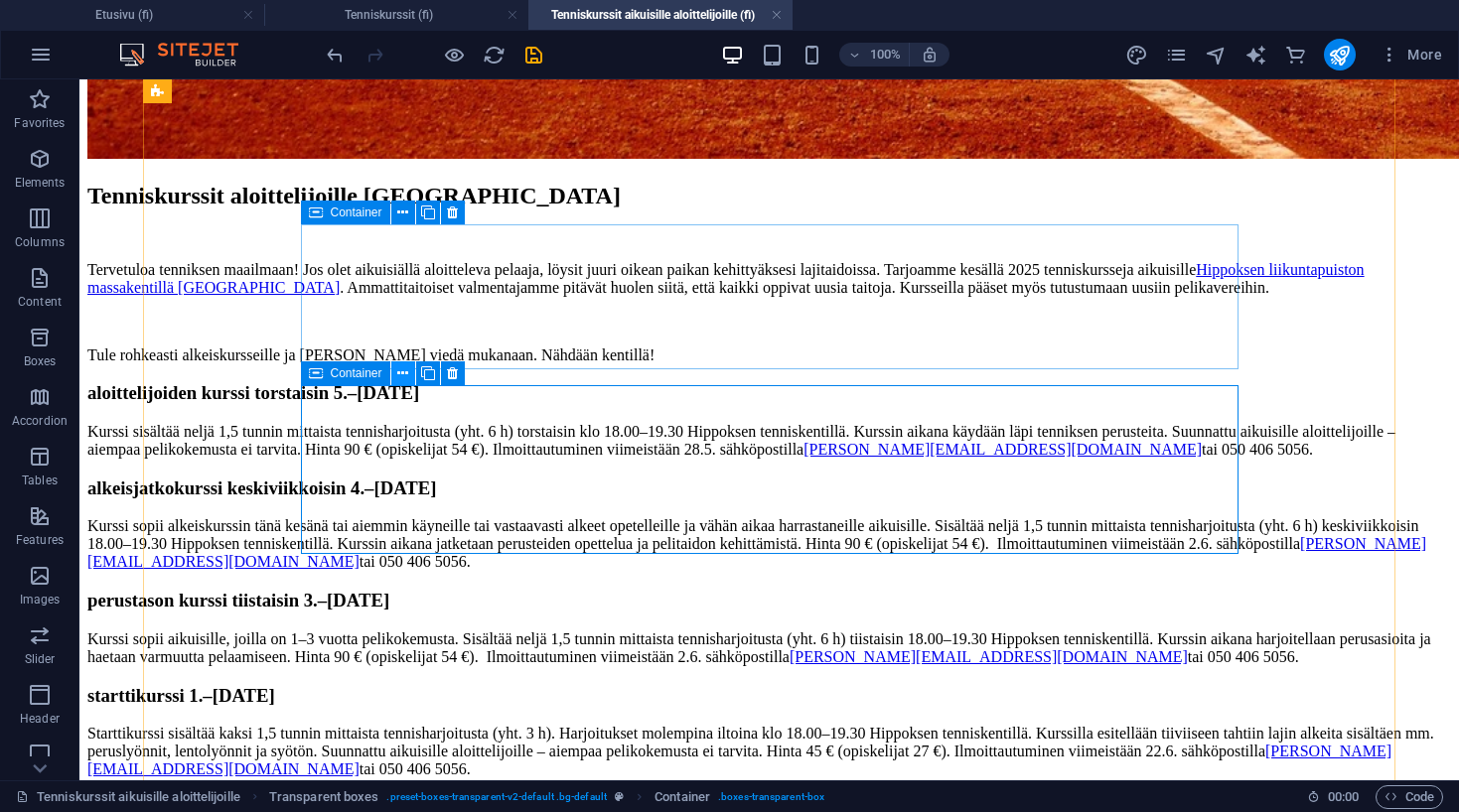 click at bounding box center (402, 373) 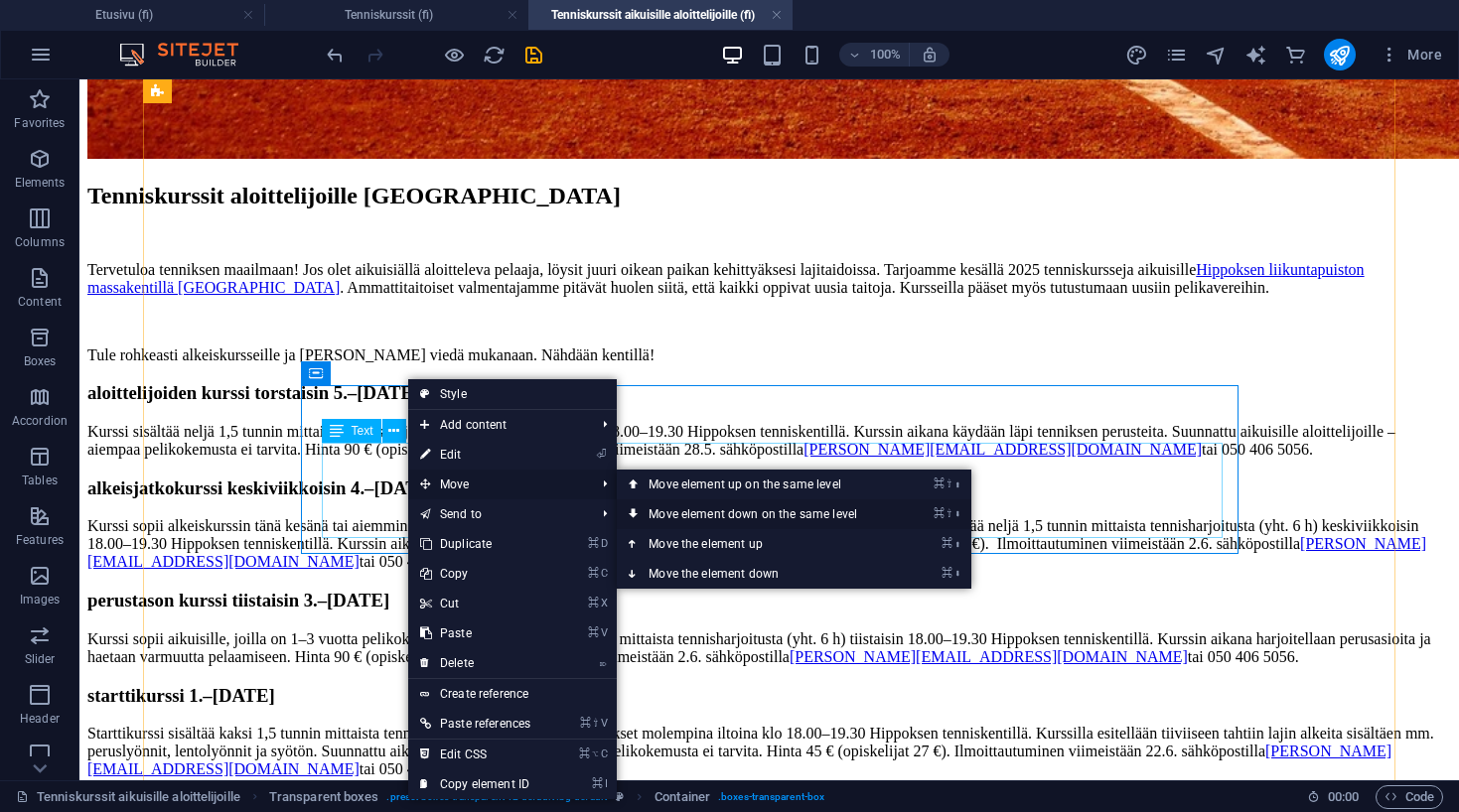 click on "⌘ ⇧ ⬇  Move element down on the same level" at bounding box center [757, 514] 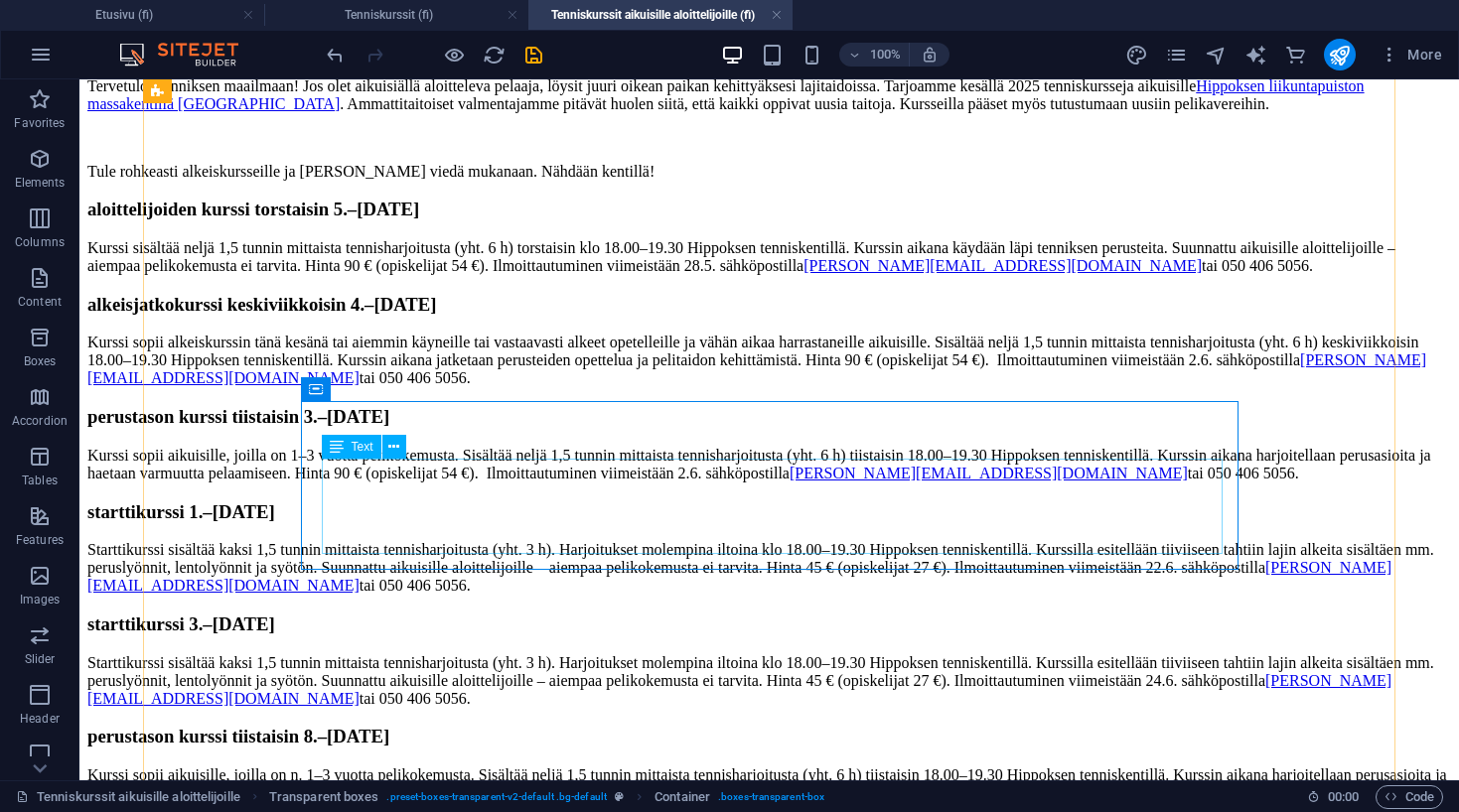 scroll, scrollTop: 1506, scrollLeft: 0, axis: vertical 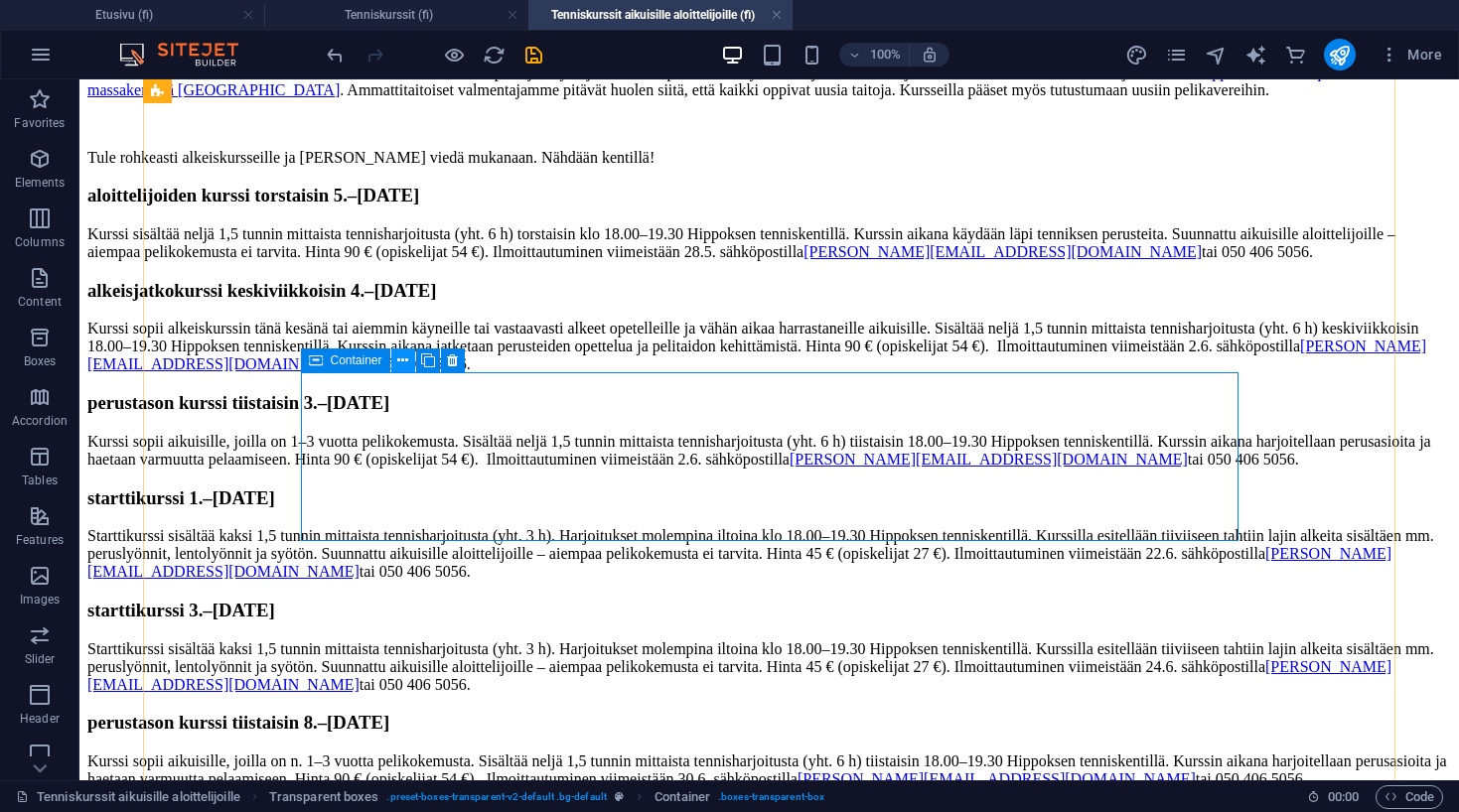 click at bounding box center [402, 360] 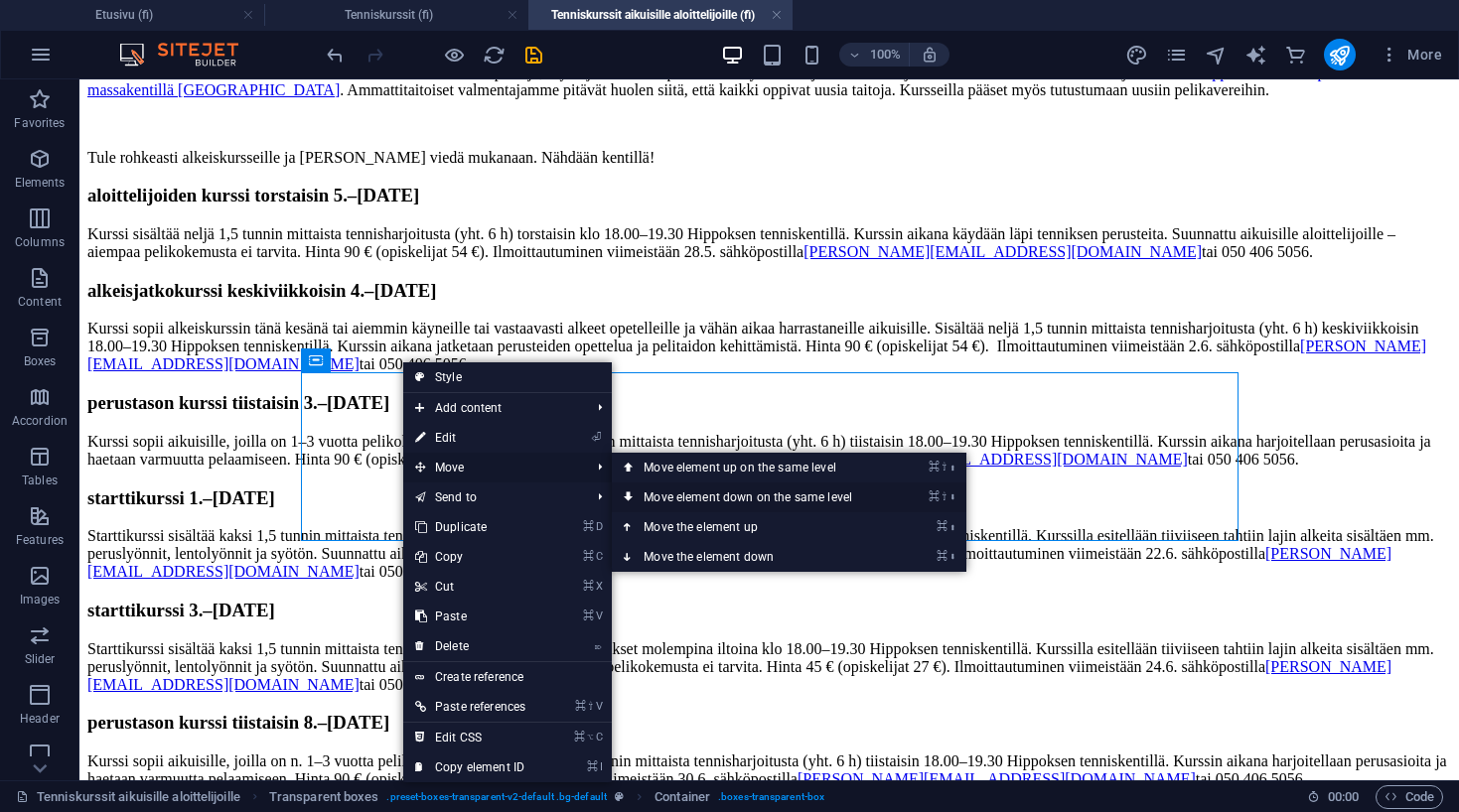 click on "⌘ ⇧ ⬇  Move element down on the same level" at bounding box center [752, 497] 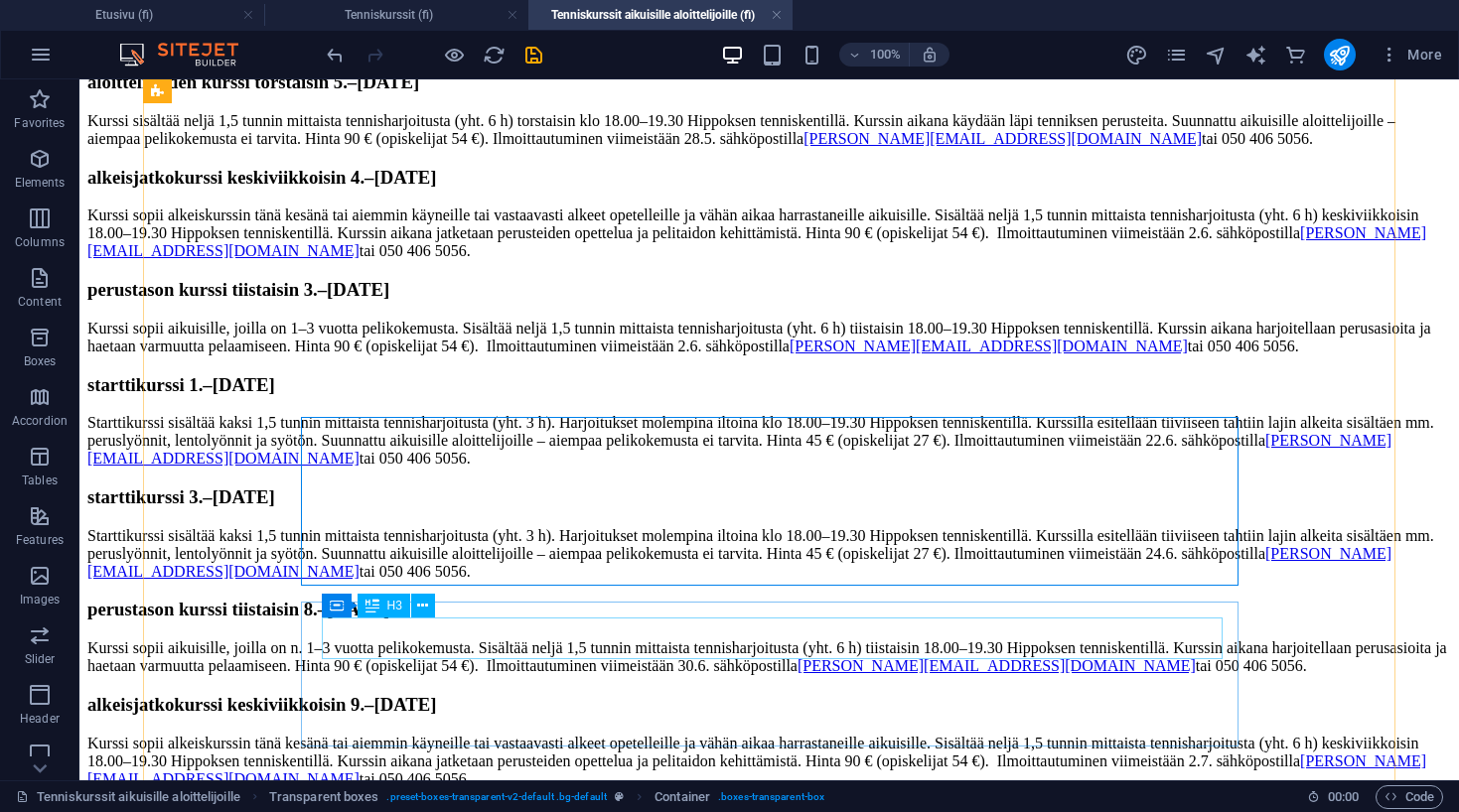 scroll, scrollTop: 1622, scrollLeft: 0, axis: vertical 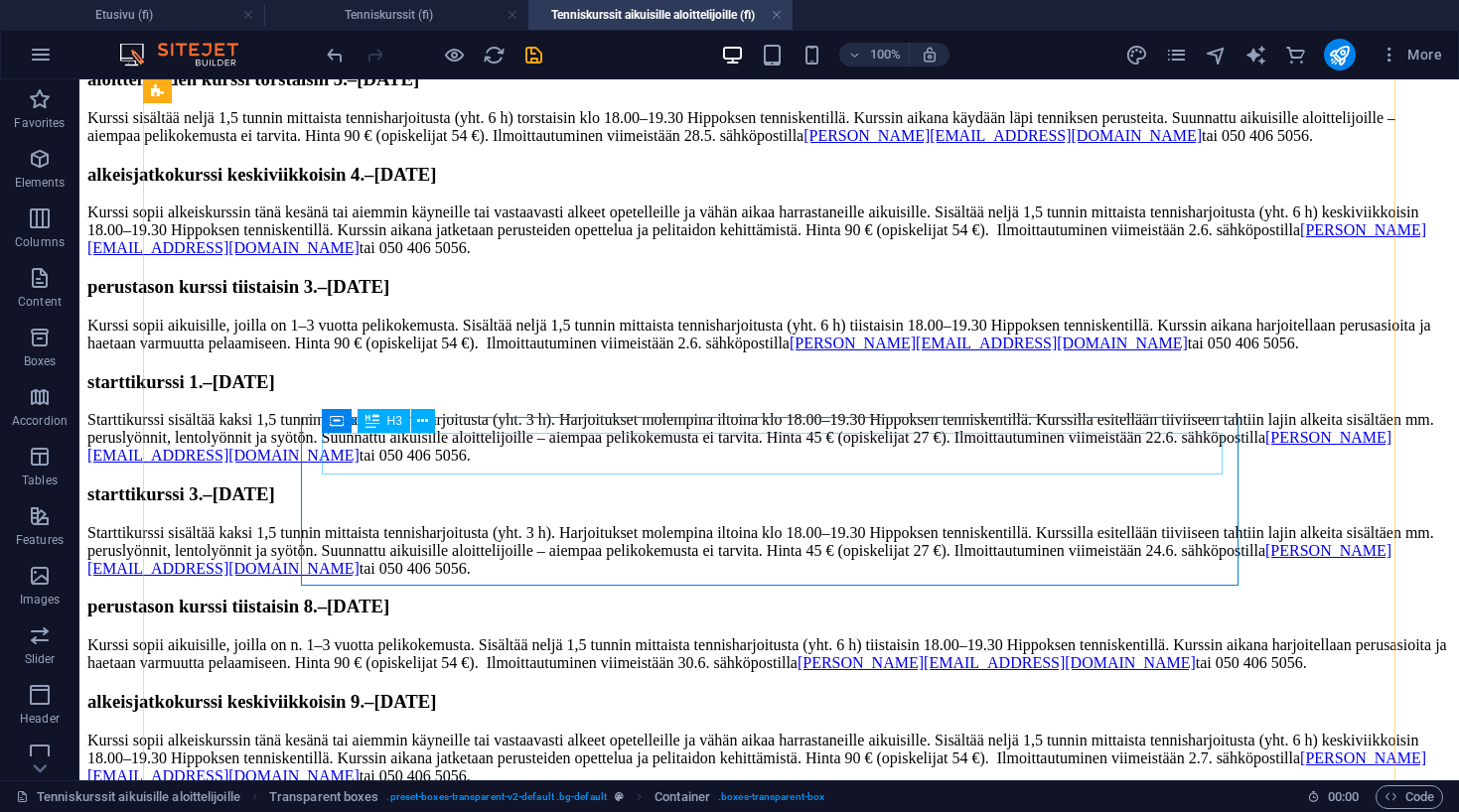 click on "starttikurssi 3.–[DATE]" at bounding box center [769, 909] 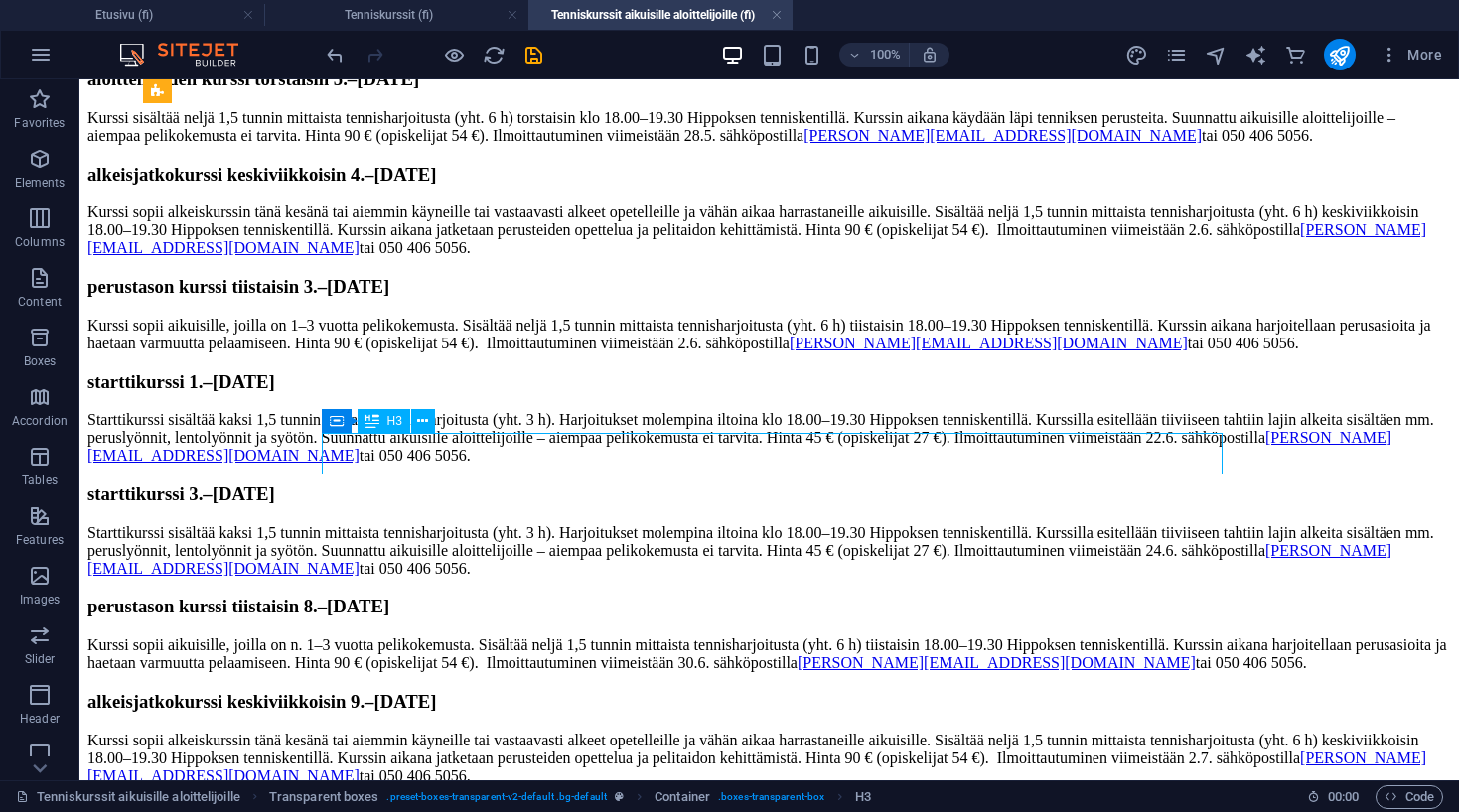 click on "starttikurssi 3.–[DATE]" at bounding box center (769, 909) 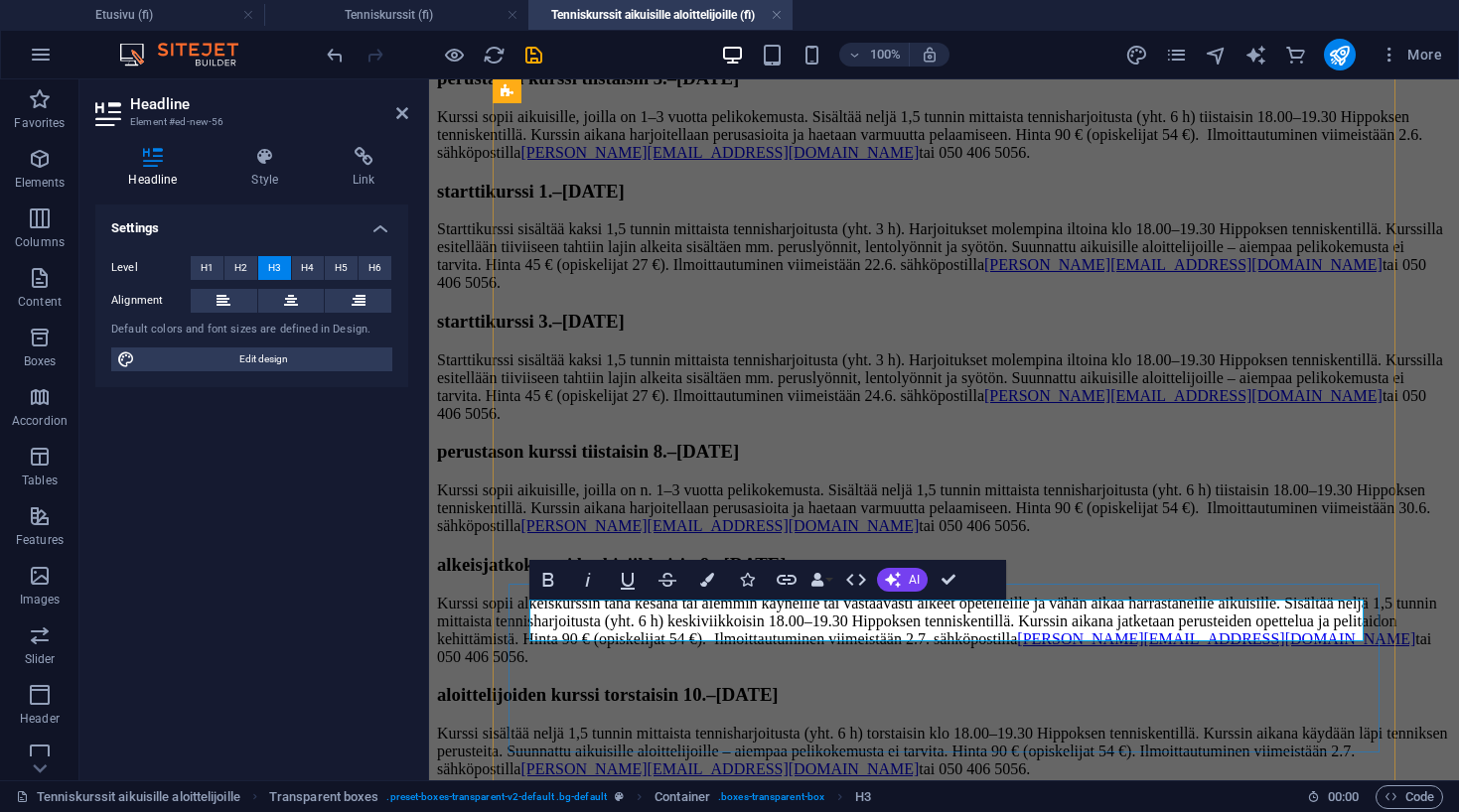 click on "starttikurssi 3.–[DATE]" at bounding box center (944, 808) 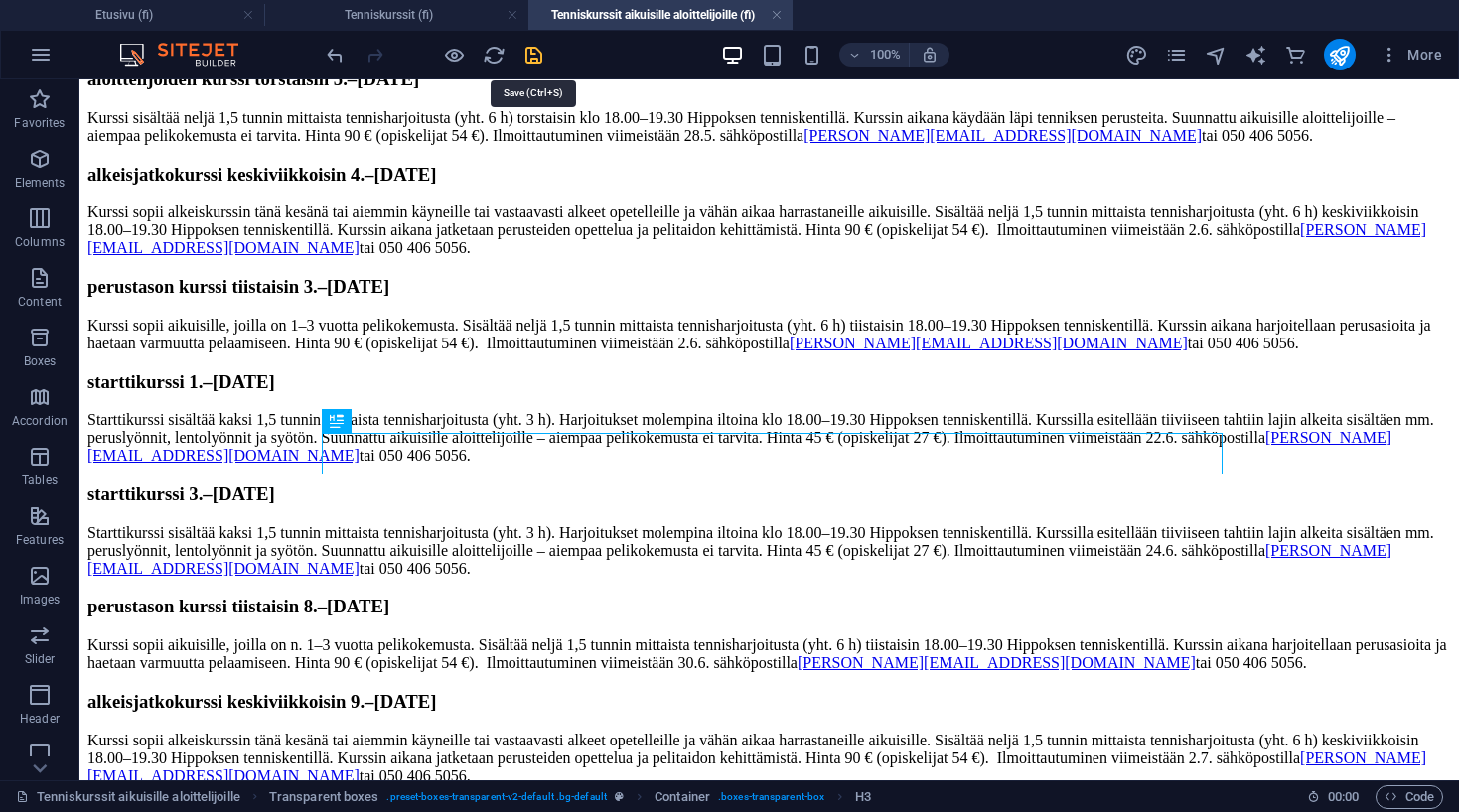 click at bounding box center (533, 55) 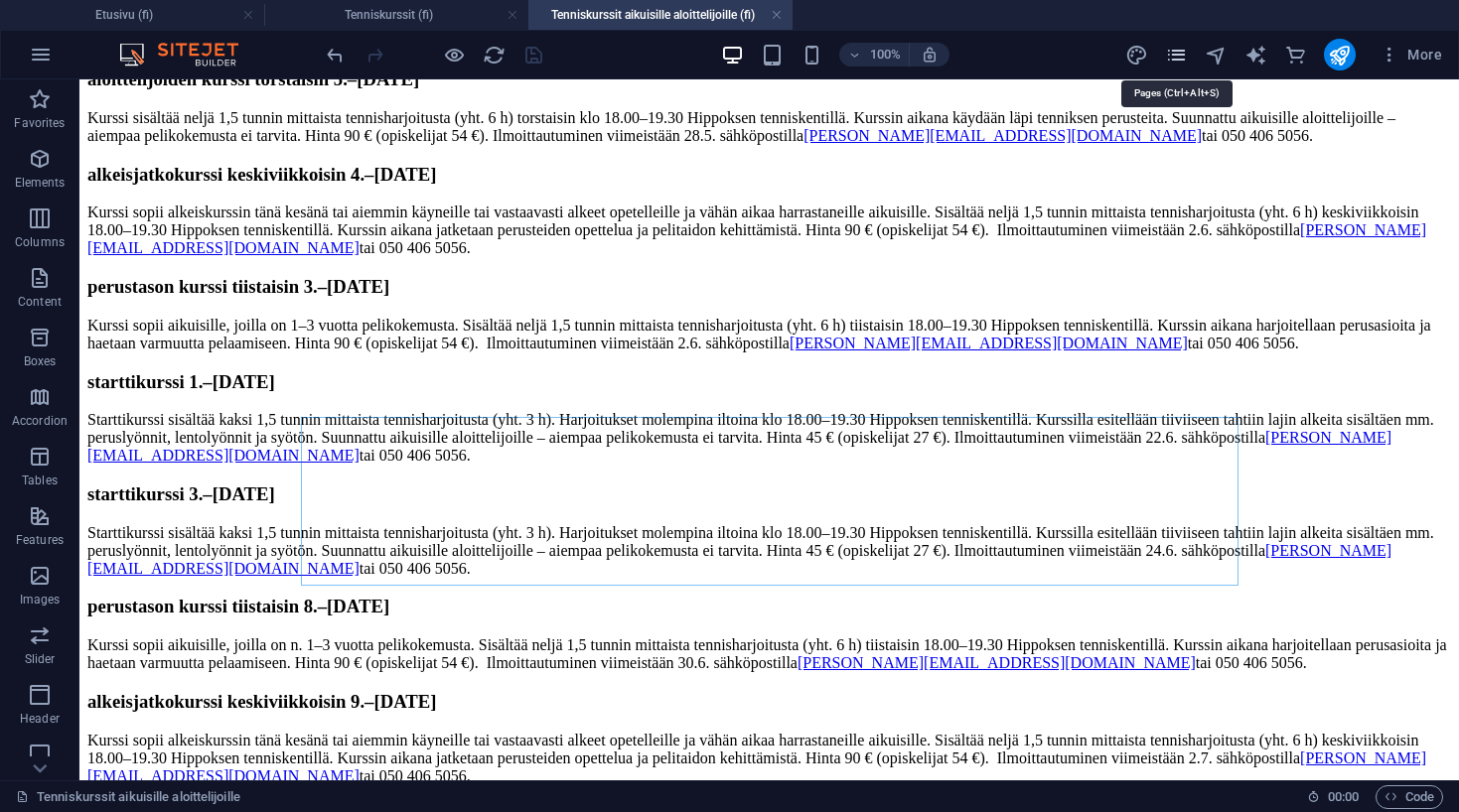 click at bounding box center (1176, 55) 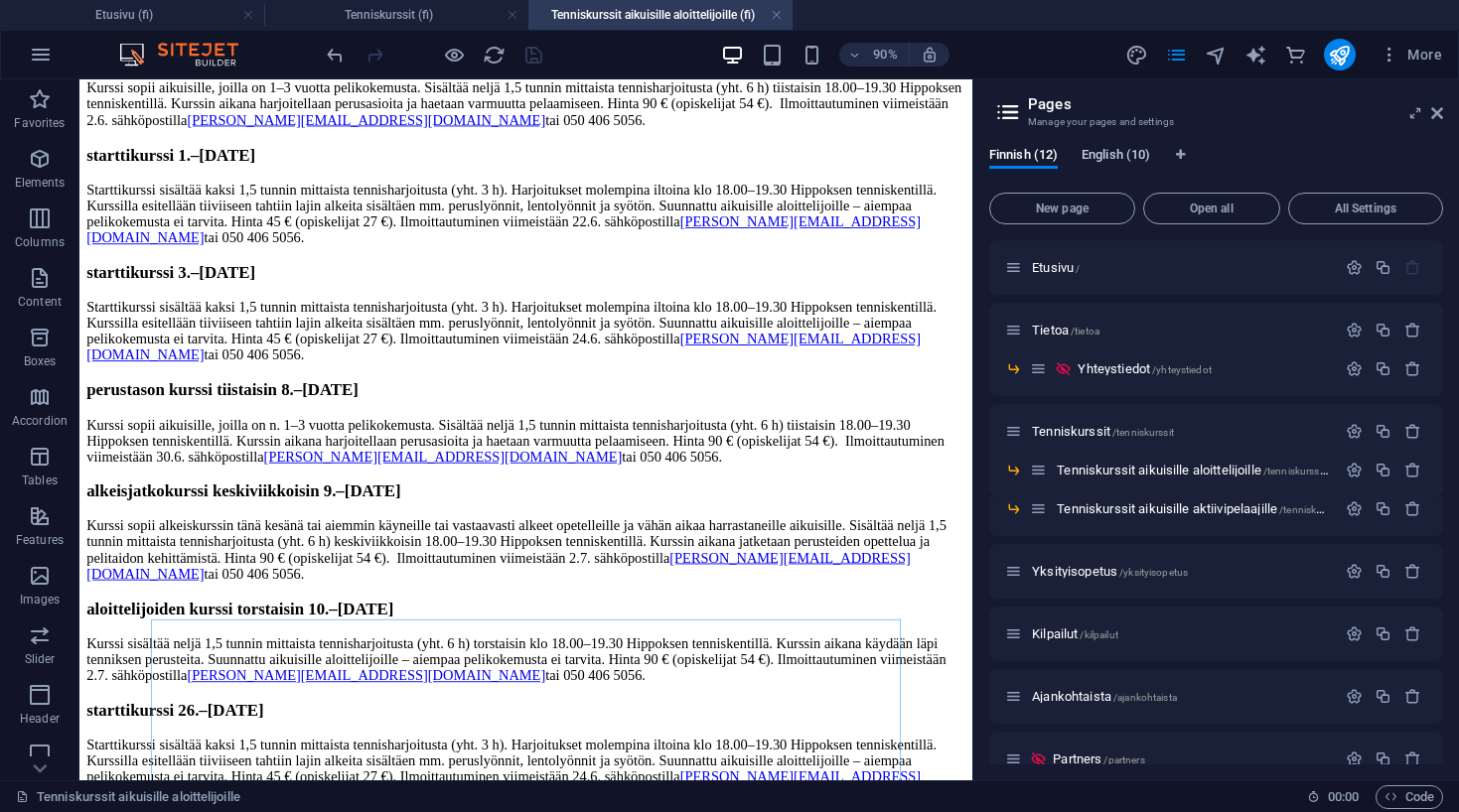 click on "English (10)" at bounding box center (1115, 157) 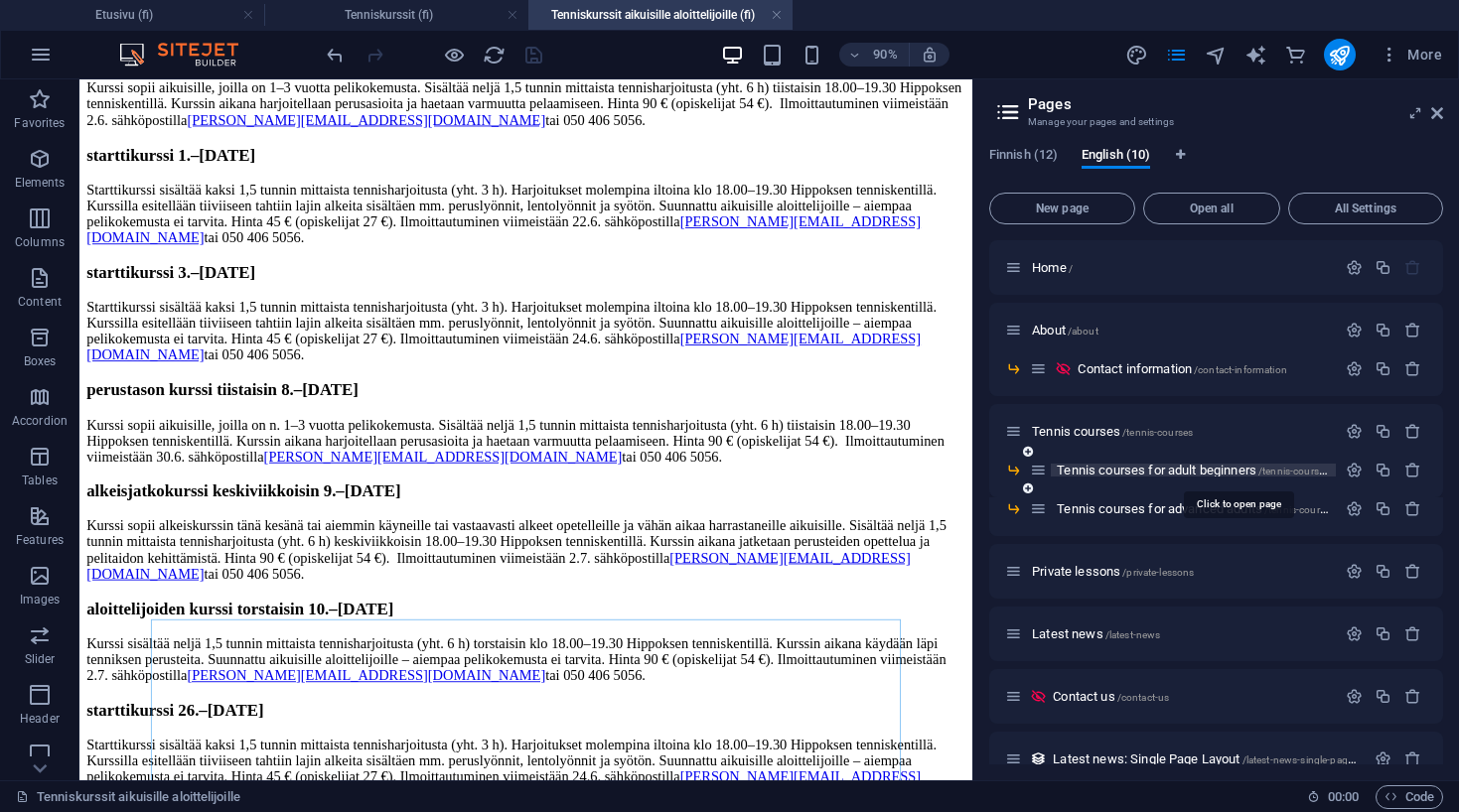 click on "/tennis-courses-for-adult-beginners" at bounding box center [1338, 471] 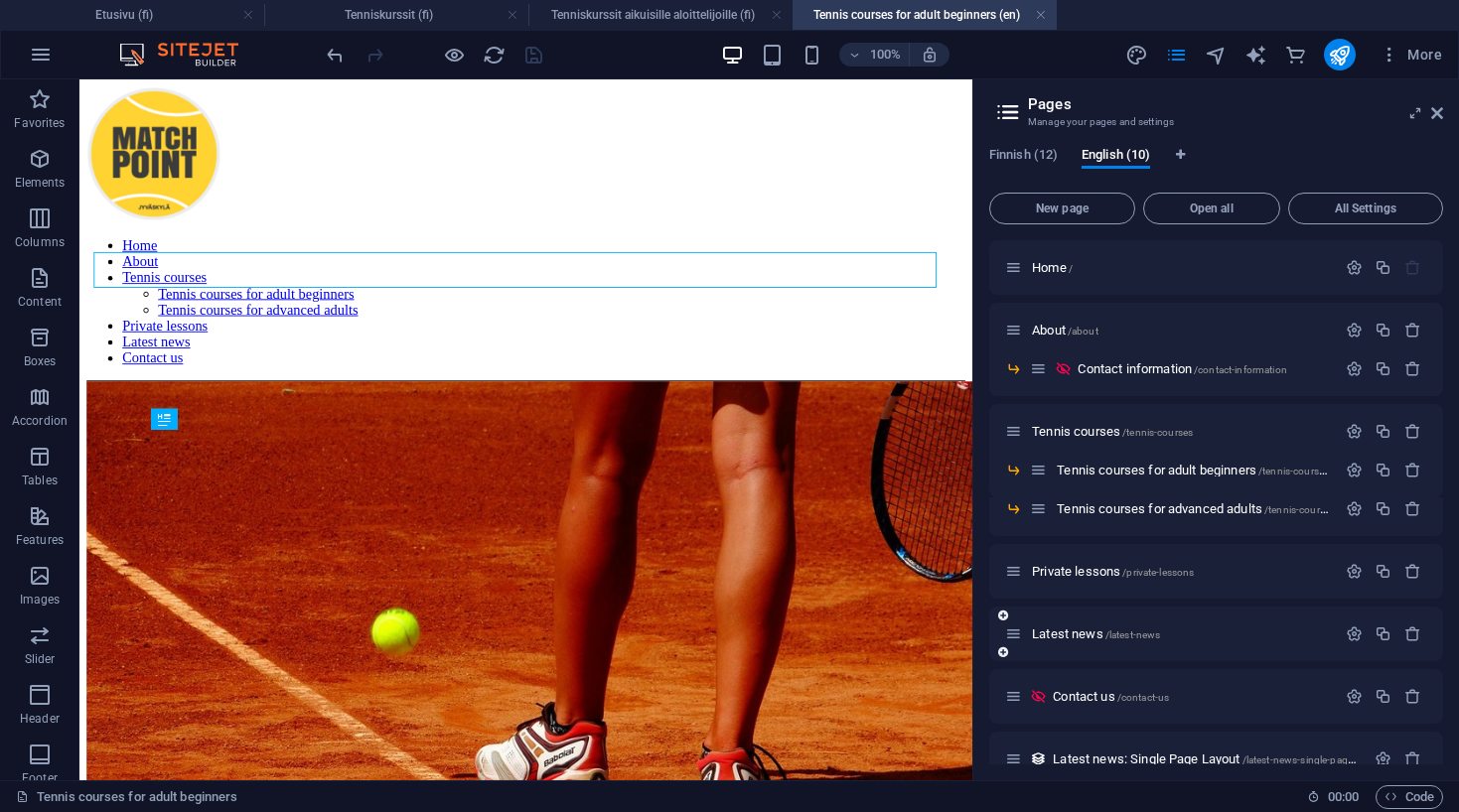 scroll, scrollTop: 0, scrollLeft: 0, axis: both 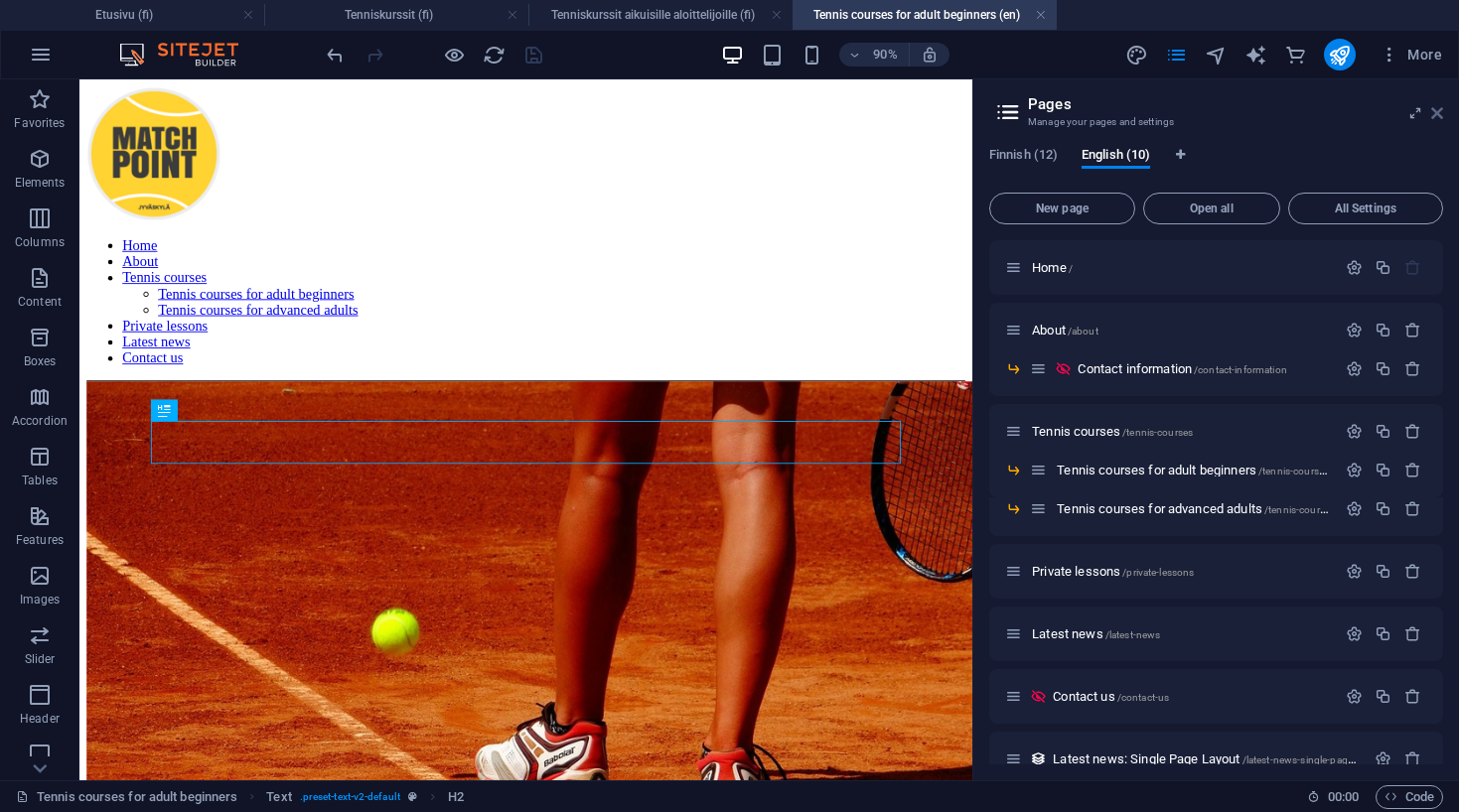 click at bounding box center [1437, 113] 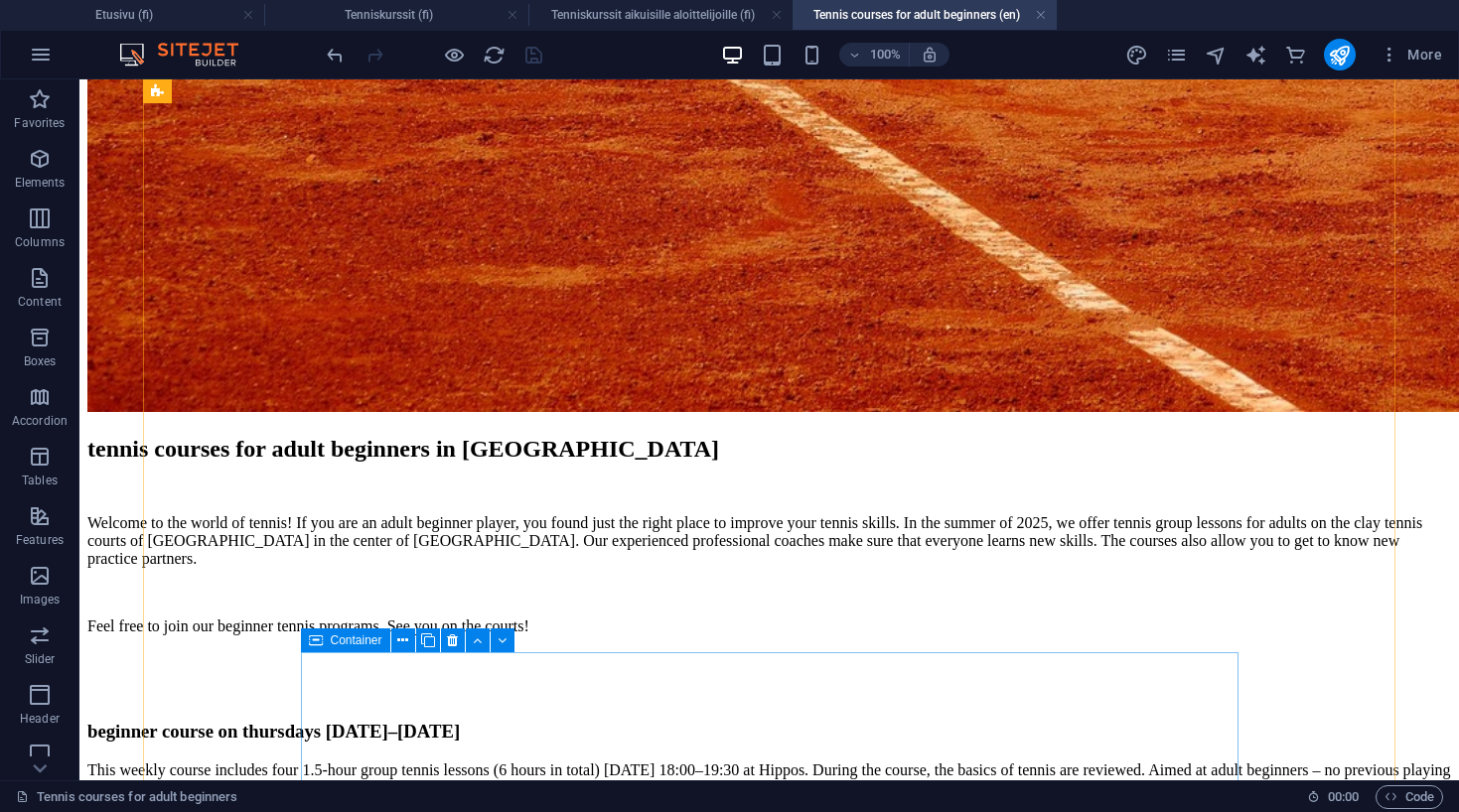 scroll, scrollTop: 1028, scrollLeft: 0, axis: vertical 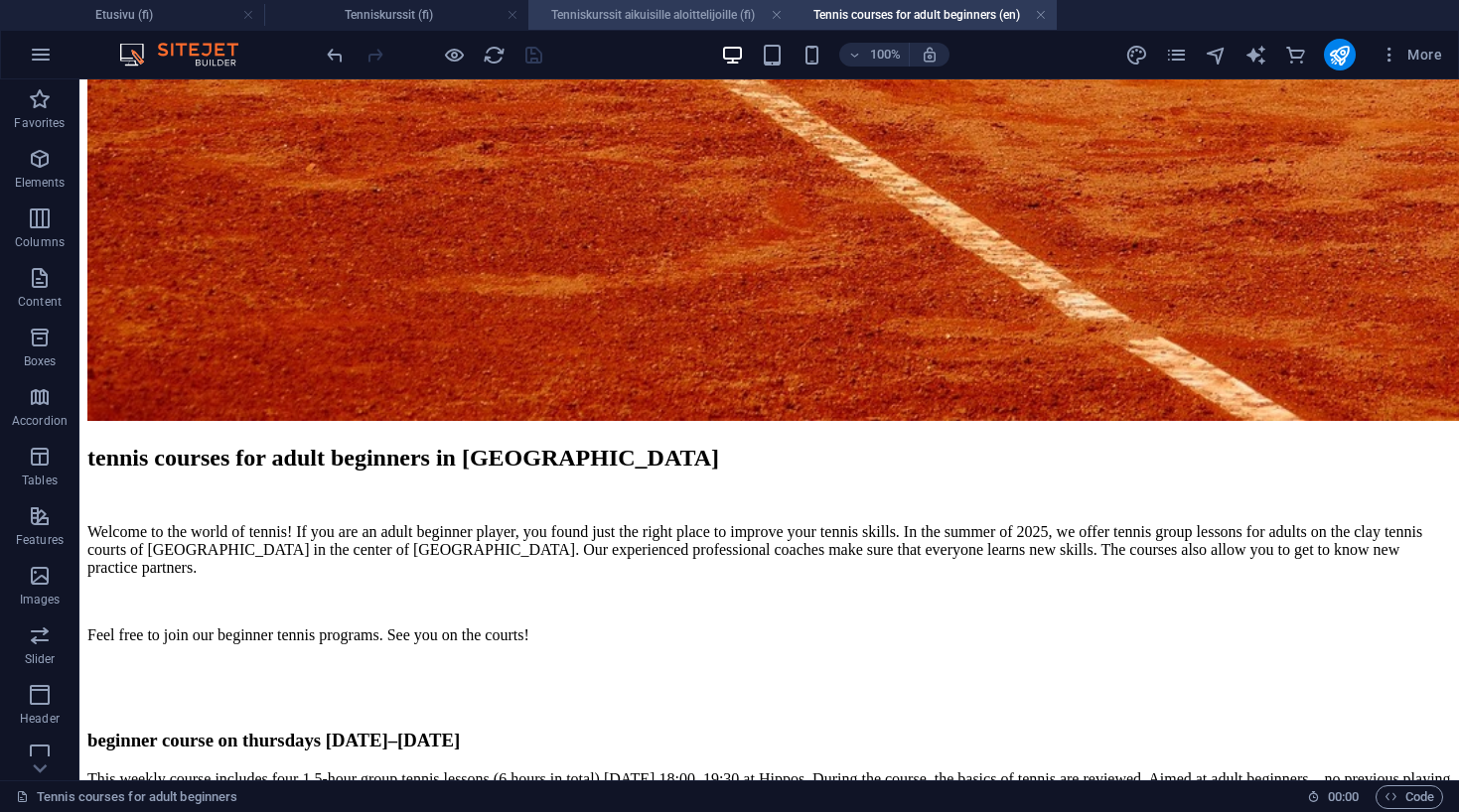 click on "Tenniskurssit aikuisille aloittelijoille (fi)" at bounding box center [660, 15] 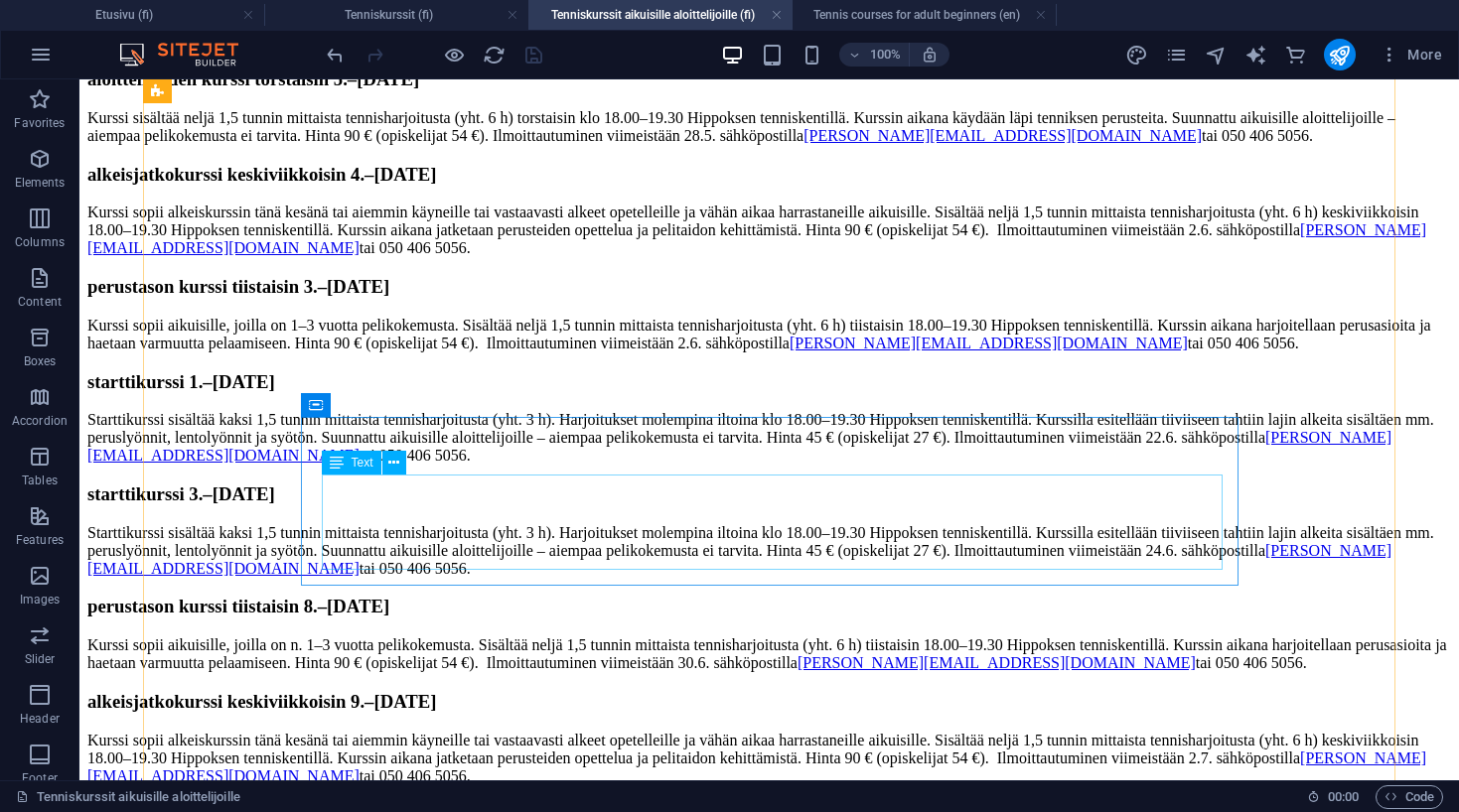 click on "Starttikurssi sisältää kaksi 1,5 tunnin mittaista tennisharjoitusta (yht. 3 h). Harjoitukset molempina iltoina klo 18.00–19.30 Hippoksen tenniskentillä. Kurssilla esitellään tiiviiseen tahtiin lajin alkeita sisältäen mm. peruslyönnit, lentolyönnit ja syötön. Suunnattu aikuisille aloittelijoille – aiempaa pelikokemusta ei tarvita. Hinta 45 € (opiskelijat 27 €). Ilmoittautuminen viimeistään 24.6. sähköpostilla  [EMAIL_ADDRESS][DOMAIN_NAME]  tai 050 406 5056." at bounding box center (769, 966) 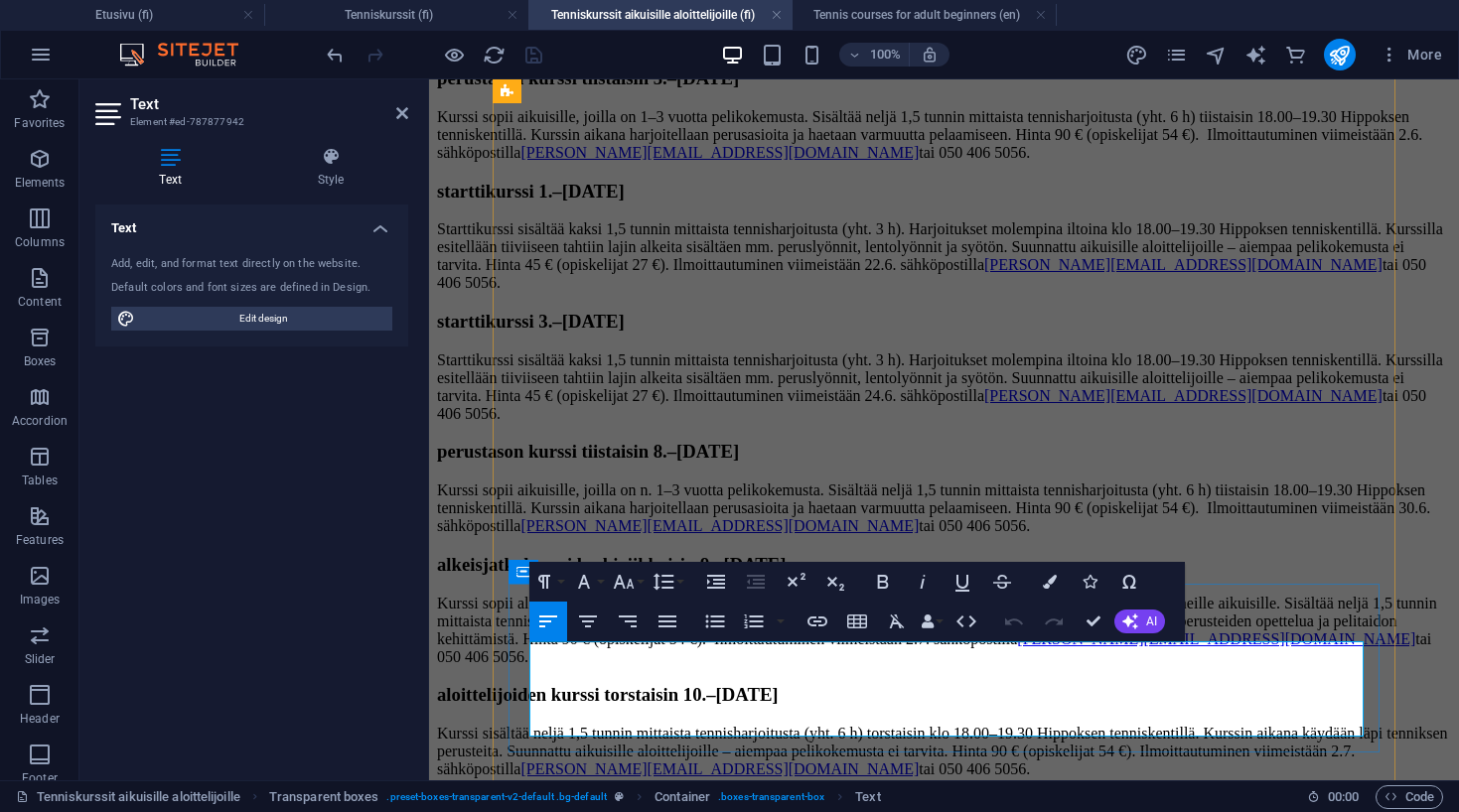 click on "Starttikurssi sisältää kaksi 1,5 tunnin mittaista tennisharjoitusta (yht. 3 h). Harjoitukset molempina iltoina klo 18.00–19.30 Hippoksen tenniskentillä. Kurssilla esitellään tiiviiseen tahtiin lajin alkeita sisältäen mm. peruslyönnit, lentolyönnit ja syötön. Suunnattu aikuisille aloittelijoille – aiempaa pelikokemusta ei tarvita. Hinta 45 € (opiskelijat 27 €). Ilmoittautuminen viimeistään 24.6. sähköpostilla  [EMAIL_ADDRESS][DOMAIN_NAME]  tai 050 406 5056." at bounding box center (944, 874) 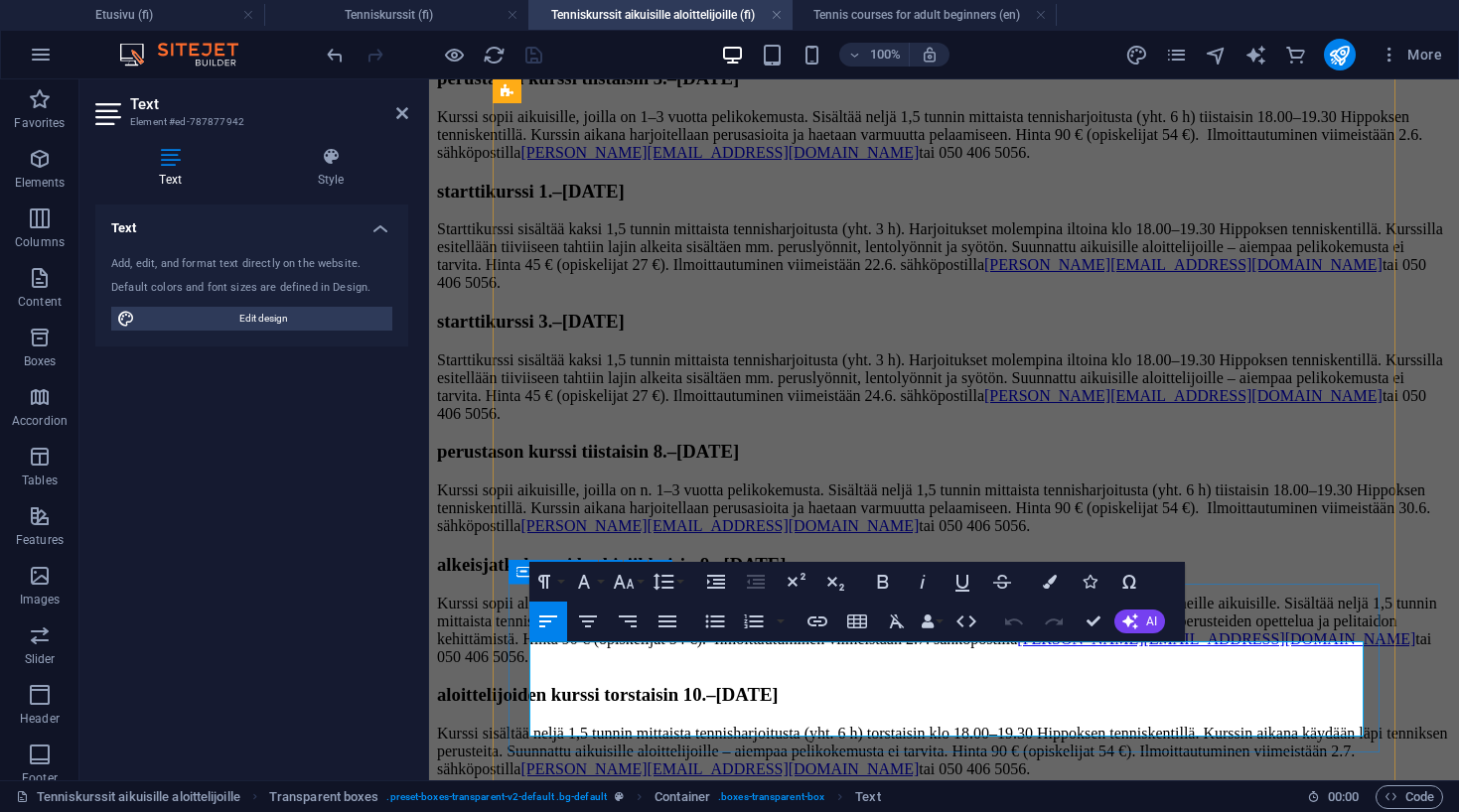 click on "Starttikurssi sisältää kaksi 1,5 tunnin mittaista tennisharjoitusta (yht. 3 h). Harjoitukset molempina iltoina klo 18.00–19.30 Hippoksen tenniskentillä. Kurssilla esitellään tiiviiseen tahtiin lajin alkeita sisältäen mm. peruslyönnit, lentolyönnit ja syötön. Suunnattu aikuisille aloittelijoille – aiempaa pelikokemusta ei tarvita. Hinta 45 € (opiskelijat 27 €). Ilmoittautuminen viimeistään 24.6. sähköpostilla  [EMAIL_ADDRESS][DOMAIN_NAME]  tai 050 406 5056." at bounding box center [944, 874] 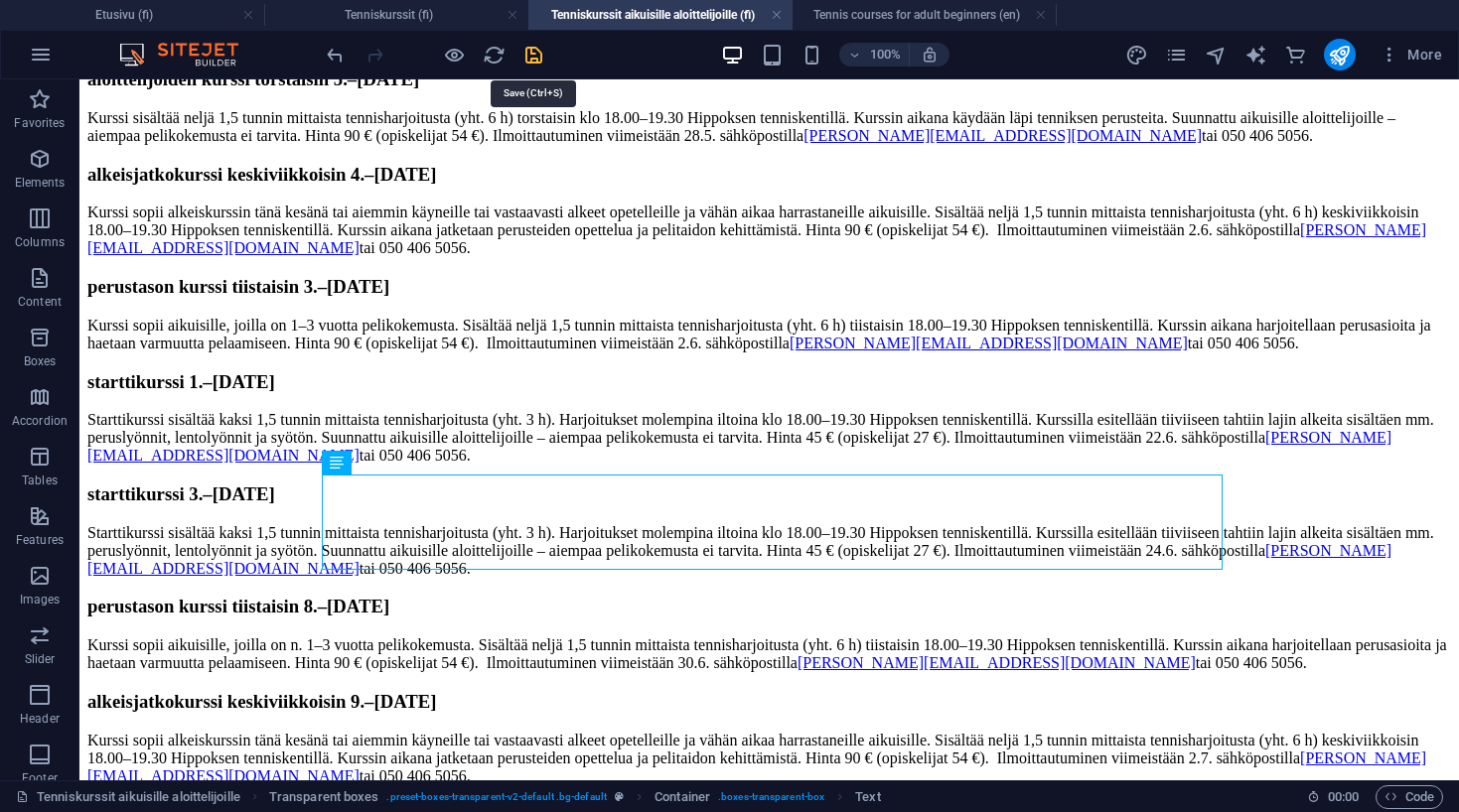 click at bounding box center (533, 55) 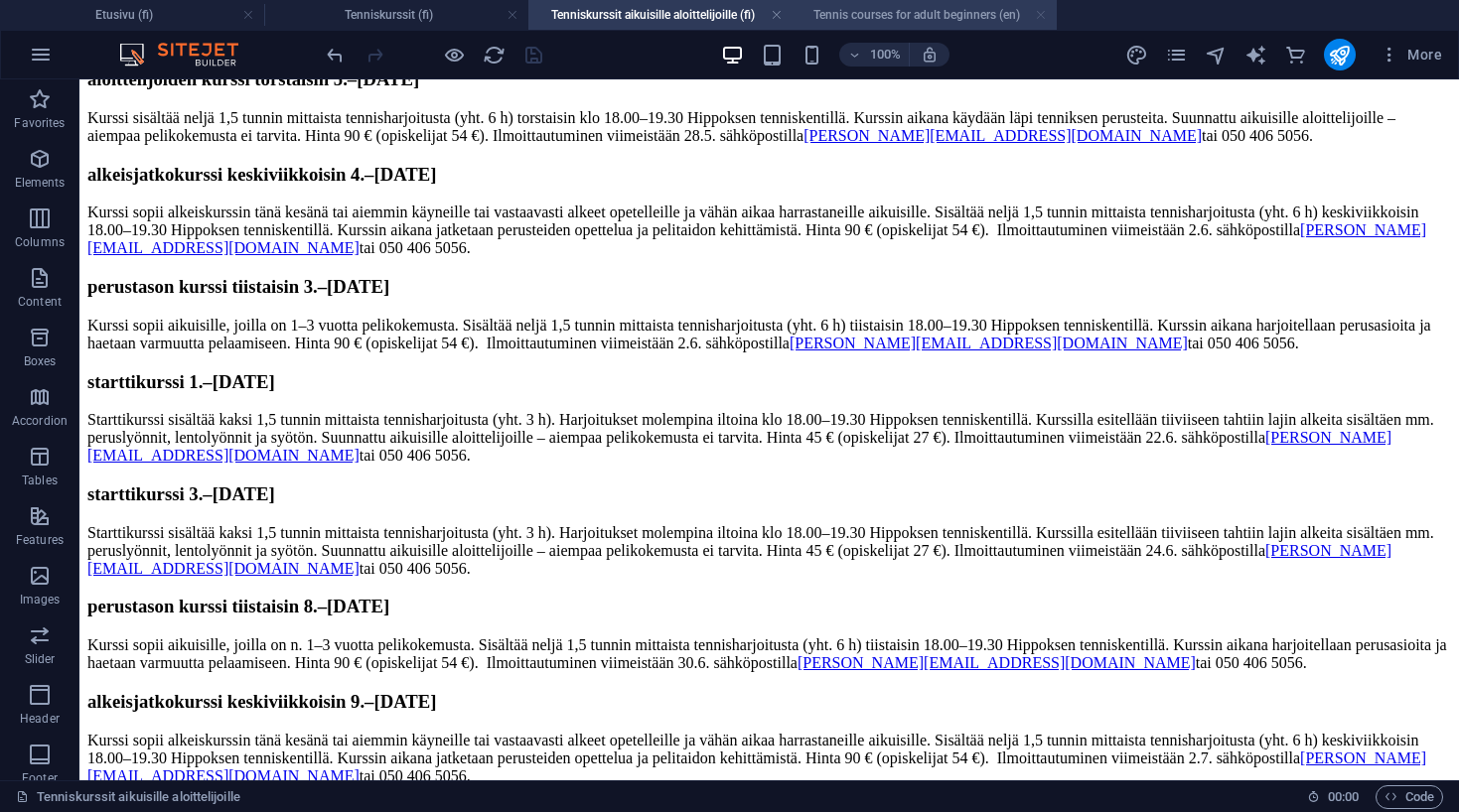 click at bounding box center (1041, 15) 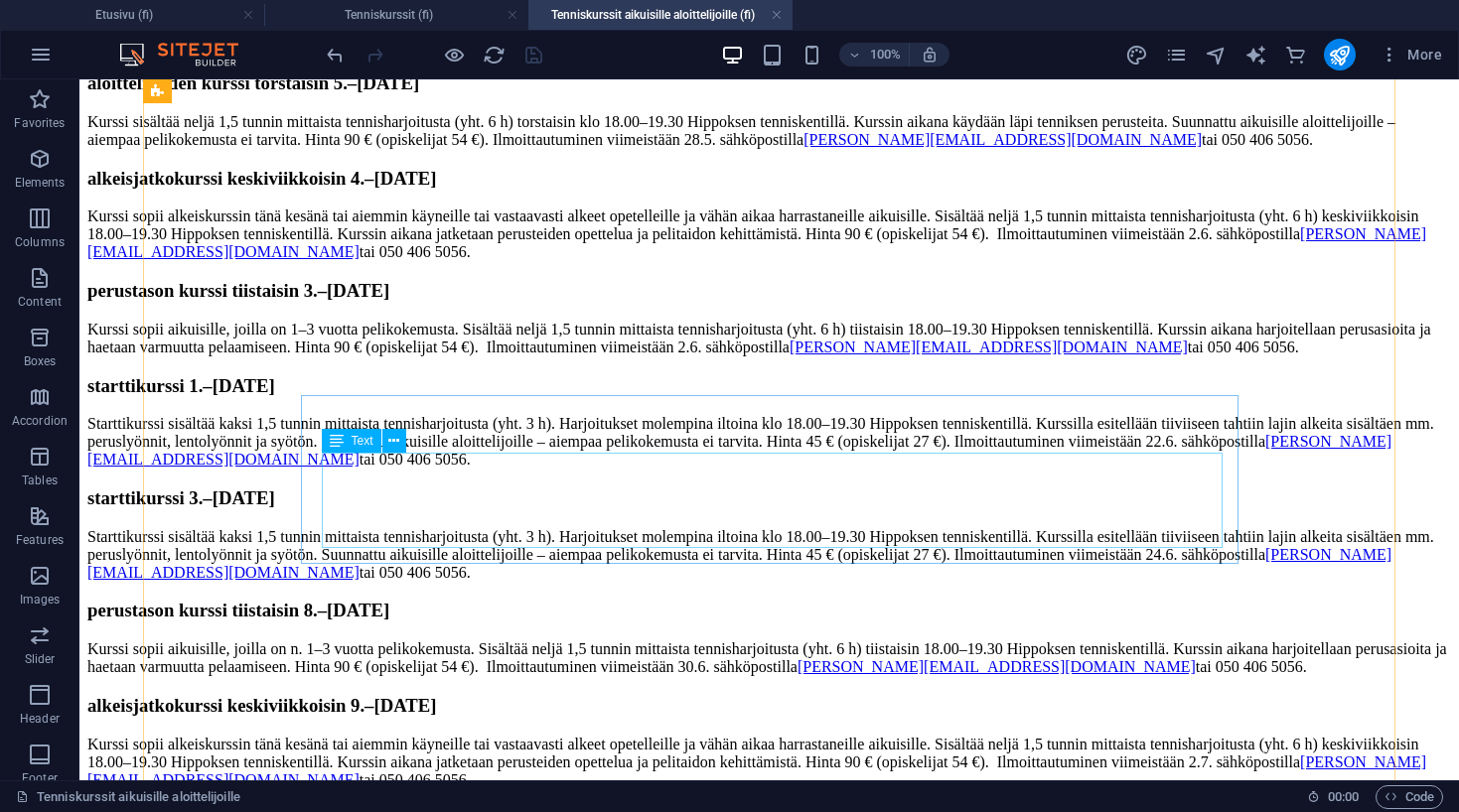 scroll, scrollTop: 1645, scrollLeft: 0, axis: vertical 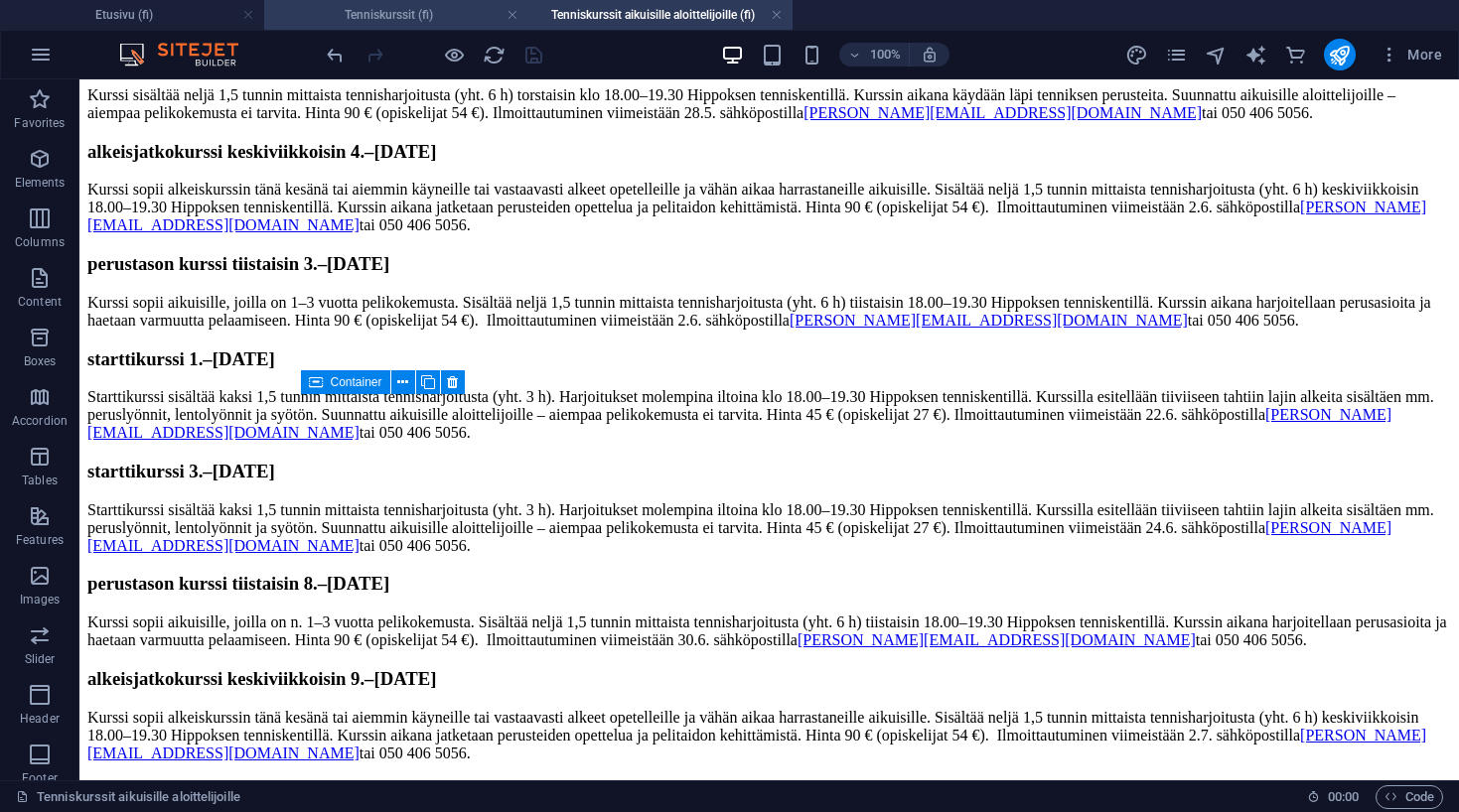 click on "Tenniskurssit (fi)" at bounding box center [396, 15] 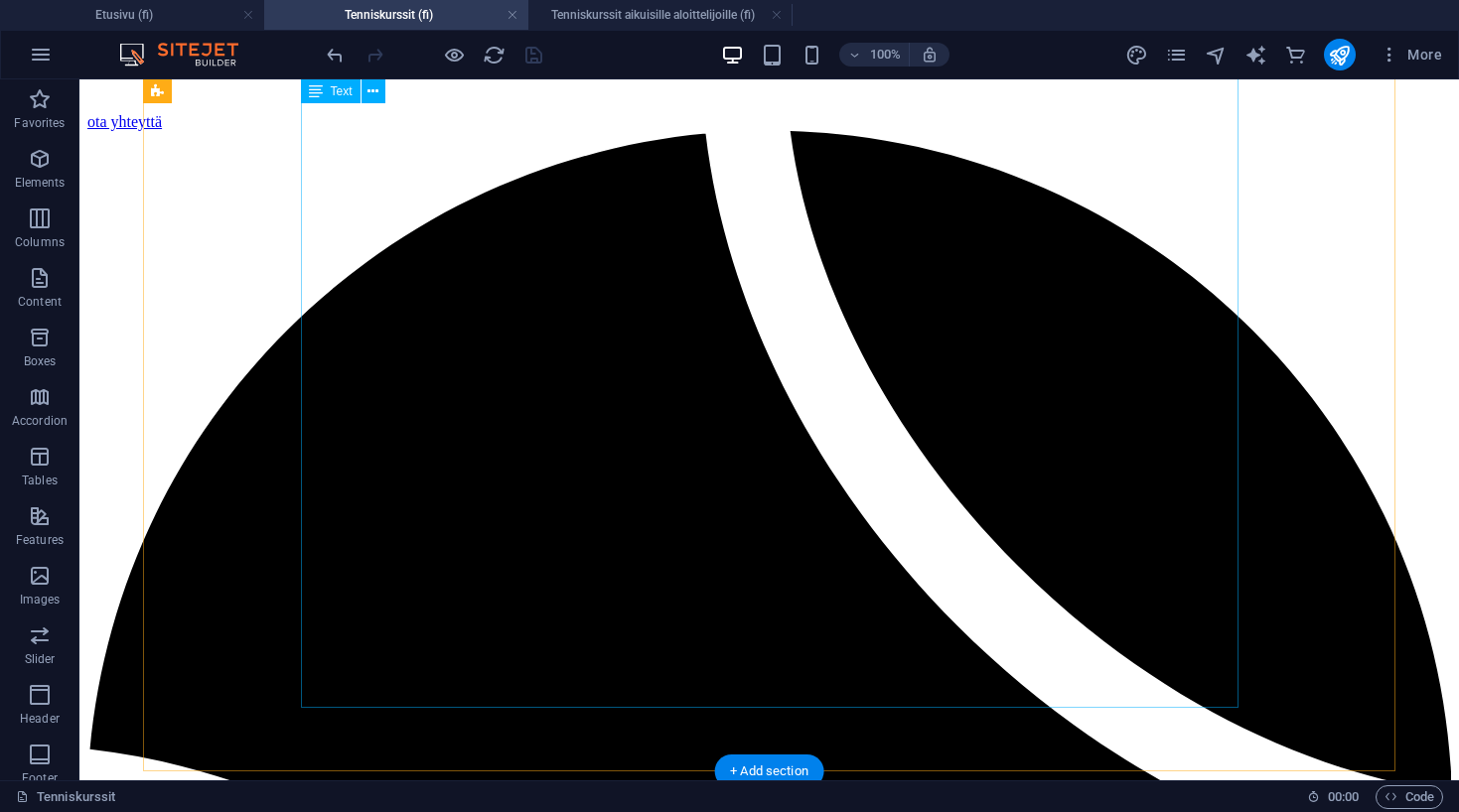 scroll, scrollTop: 1552, scrollLeft: 0, axis: vertical 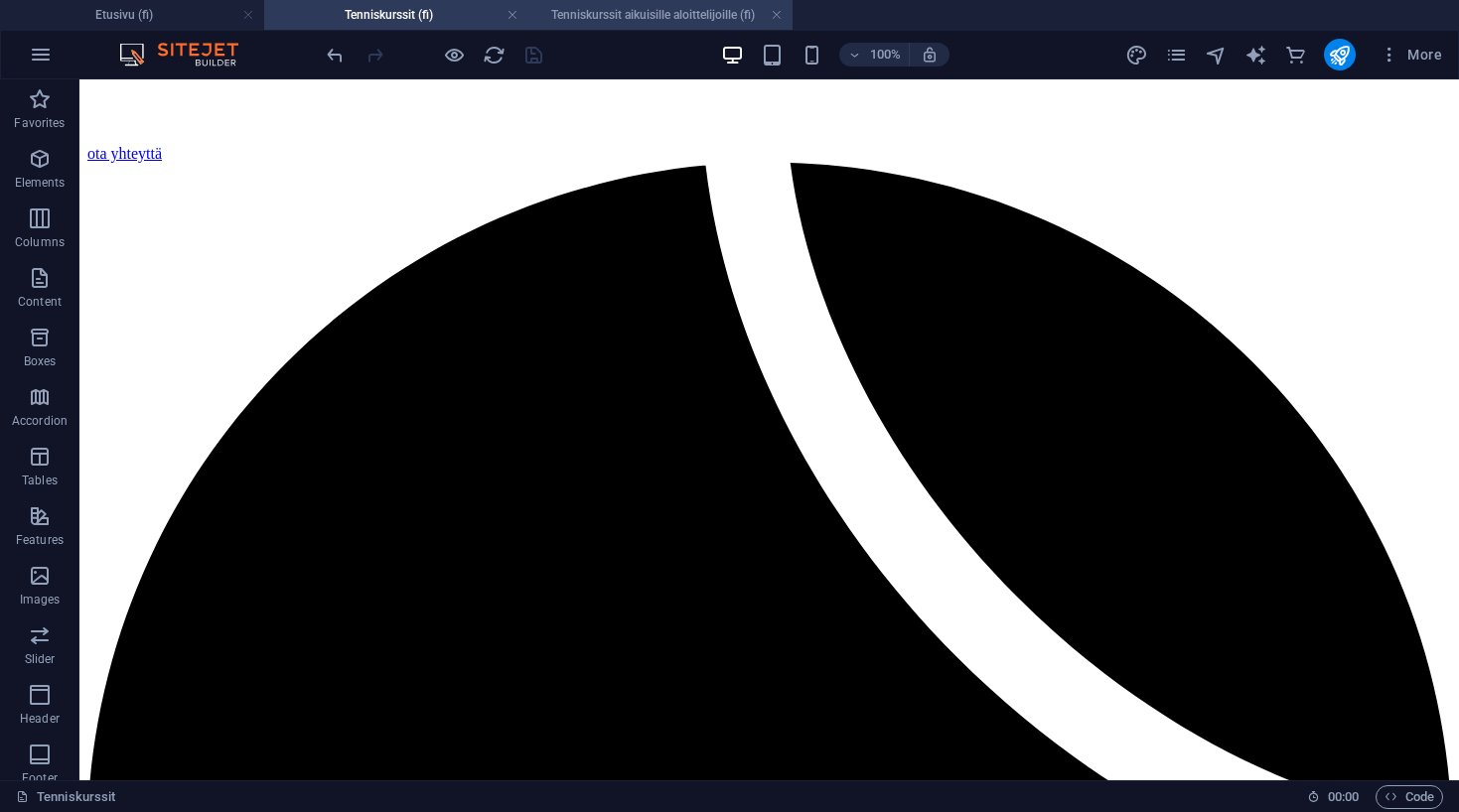 click on "Tenniskurssit aikuisille aloittelijoille (fi)" at bounding box center [660, 15] 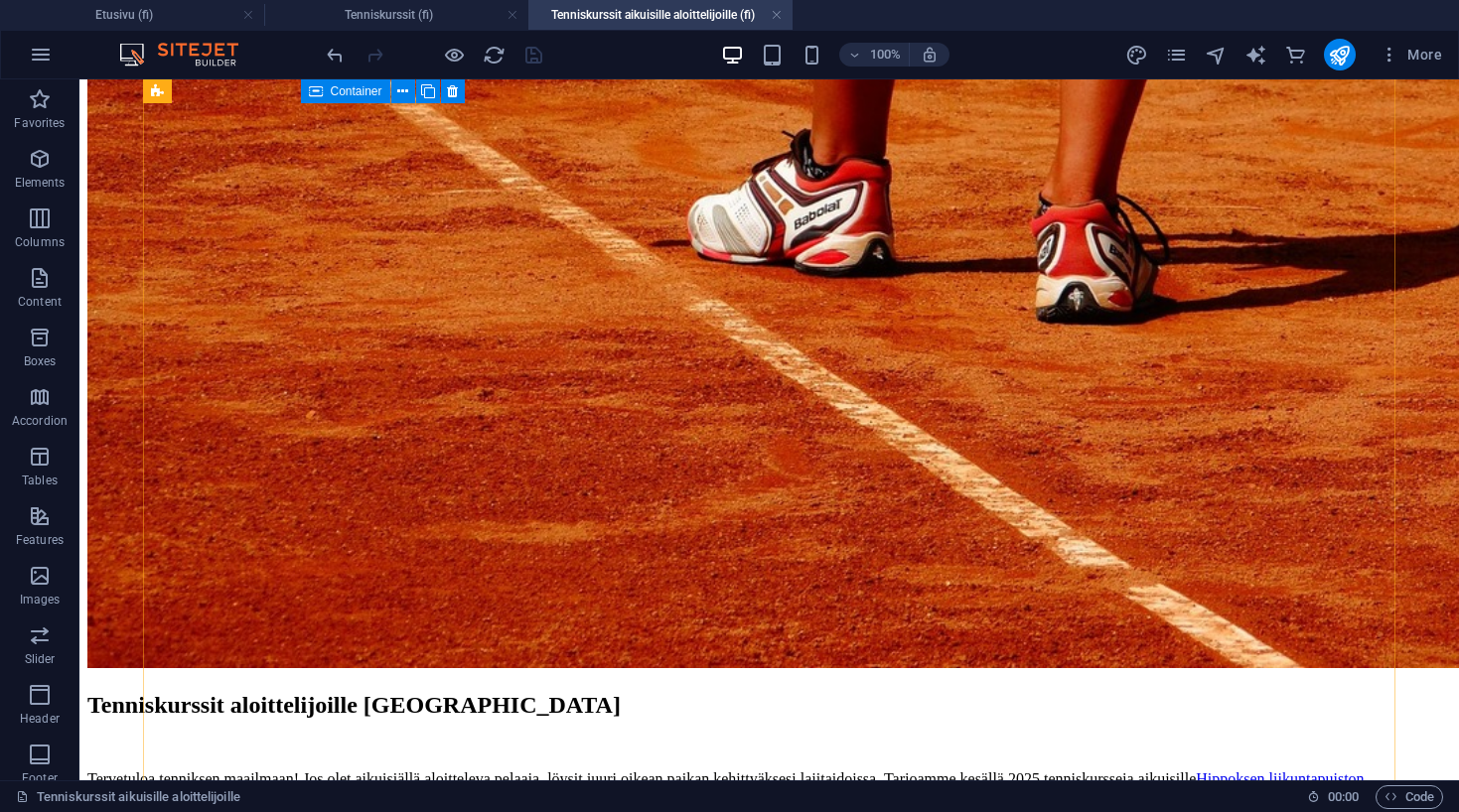 scroll, scrollTop: 772, scrollLeft: 0, axis: vertical 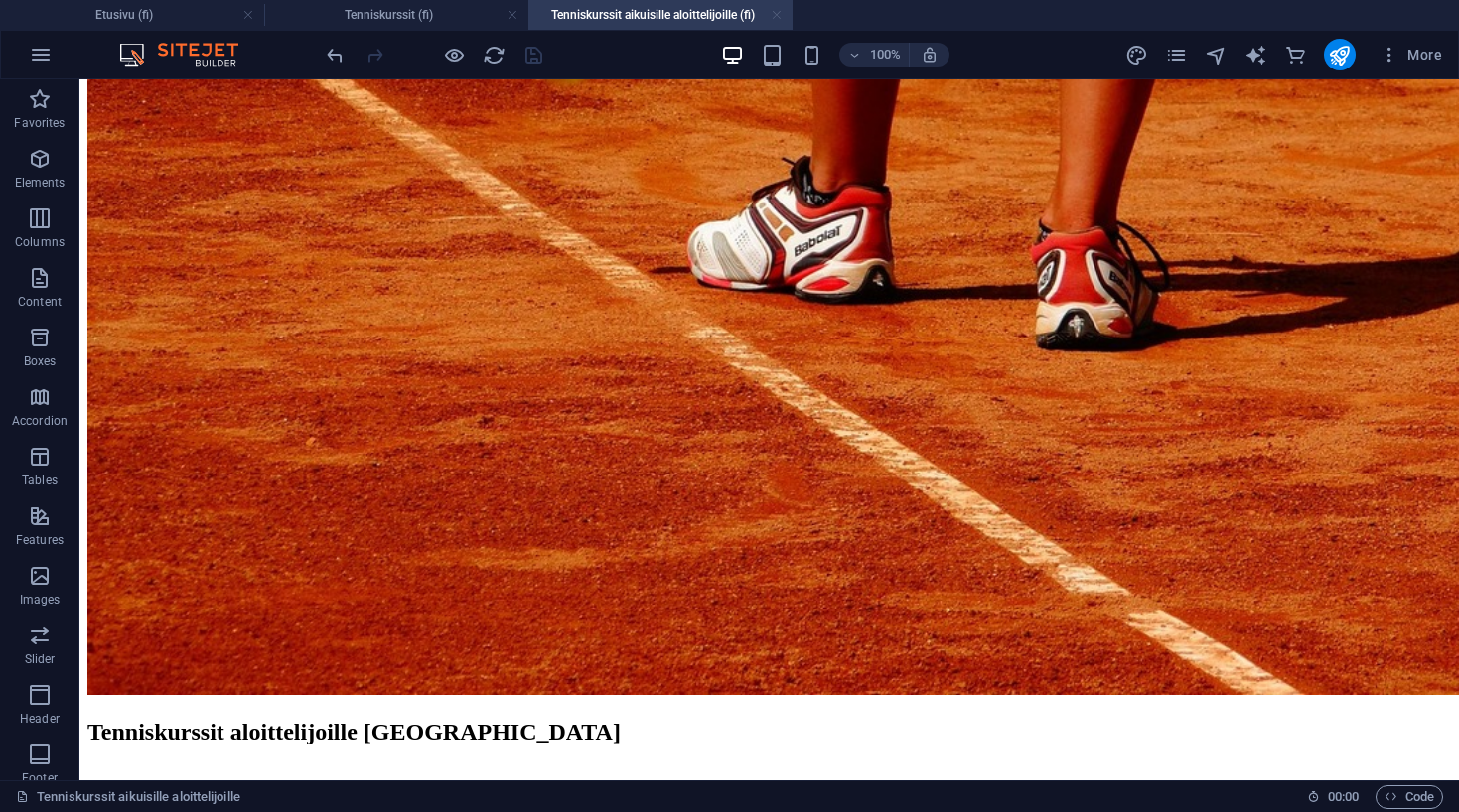 click at bounding box center [777, 15] 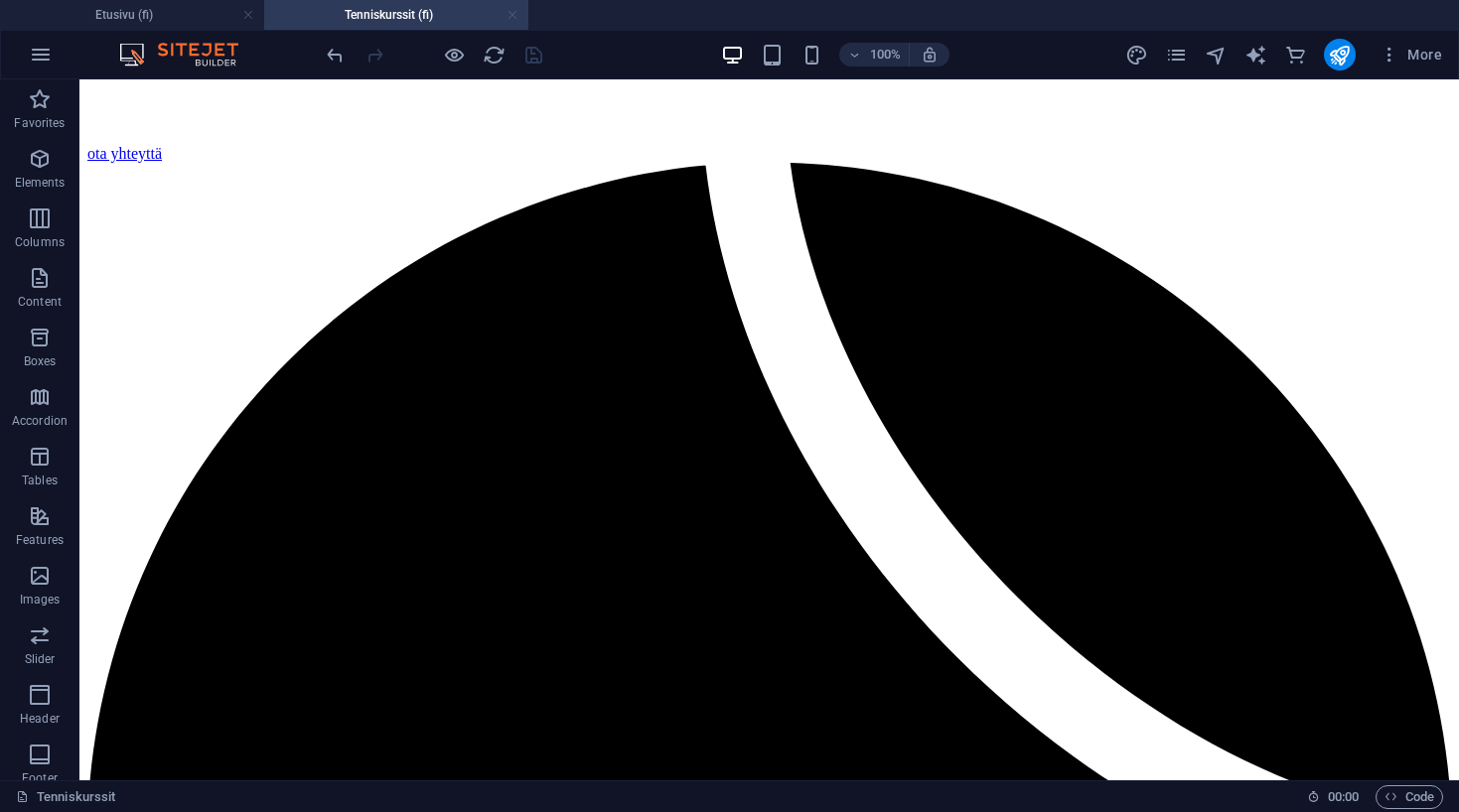 click at bounding box center [512, 15] 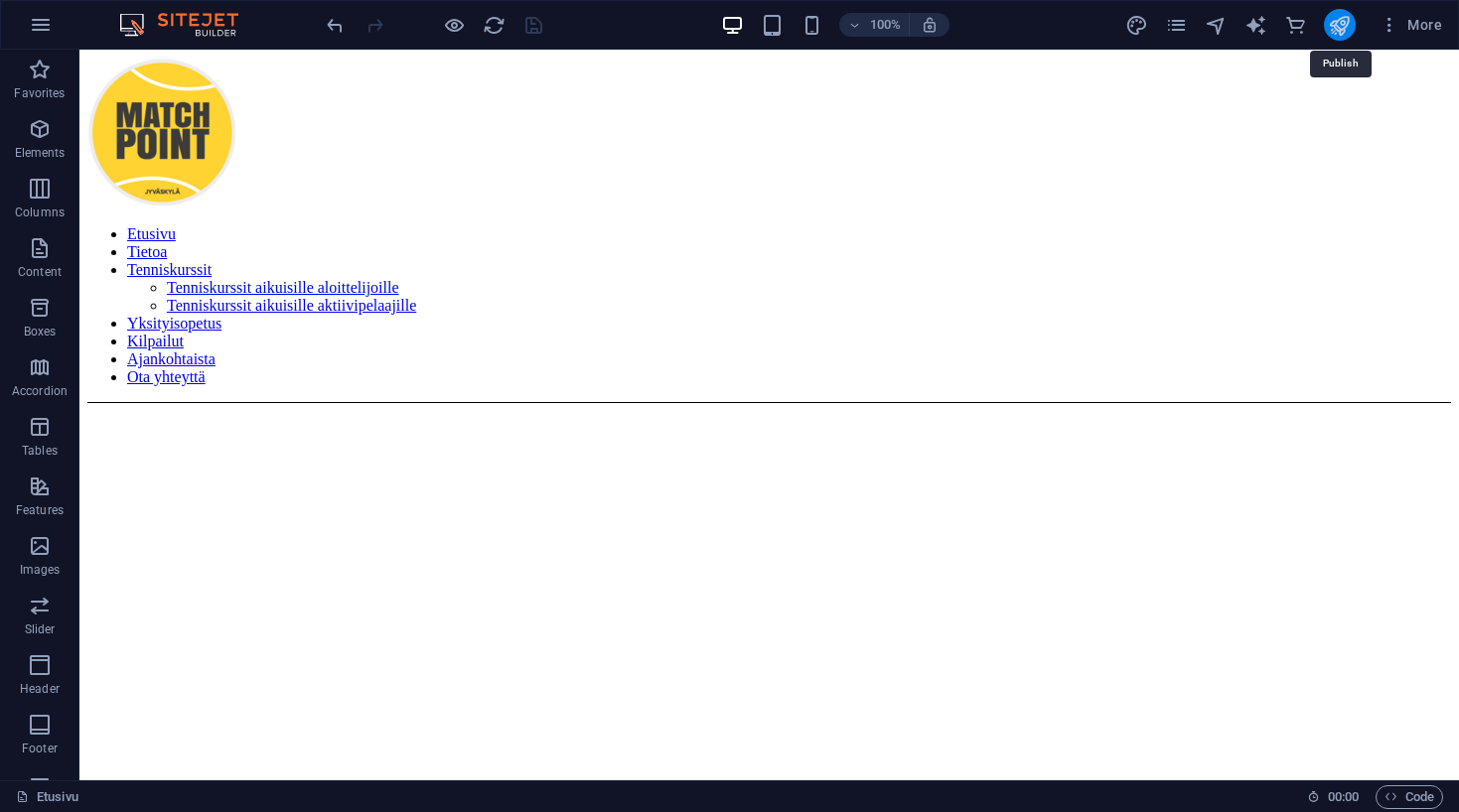 click at bounding box center [1339, 25] 